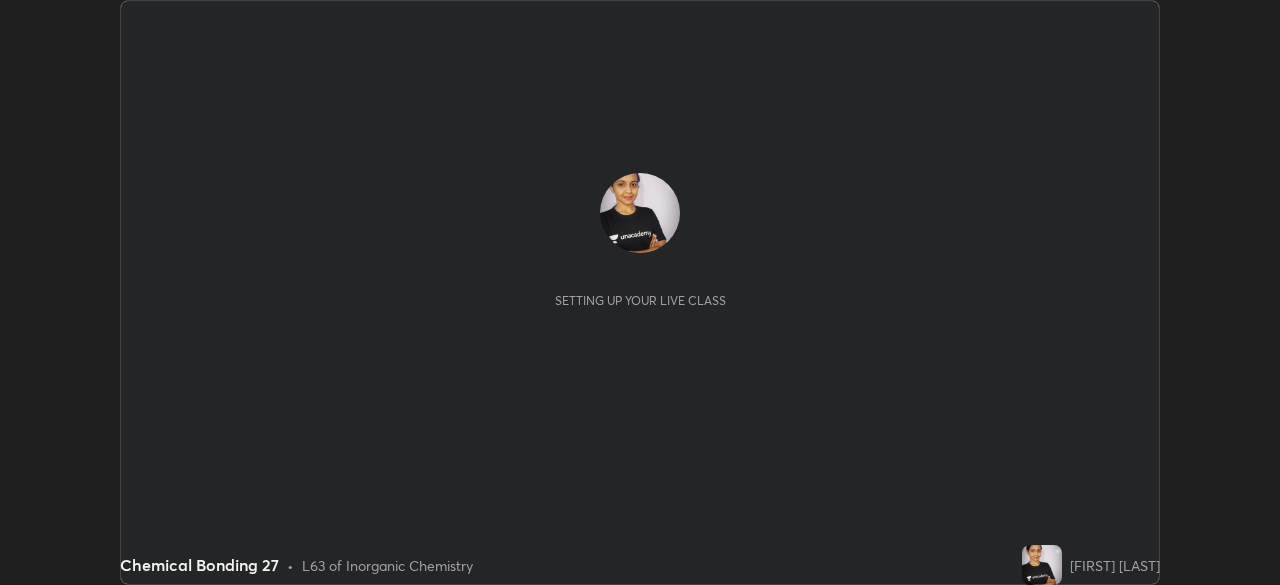 scroll, scrollTop: 0, scrollLeft: 0, axis: both 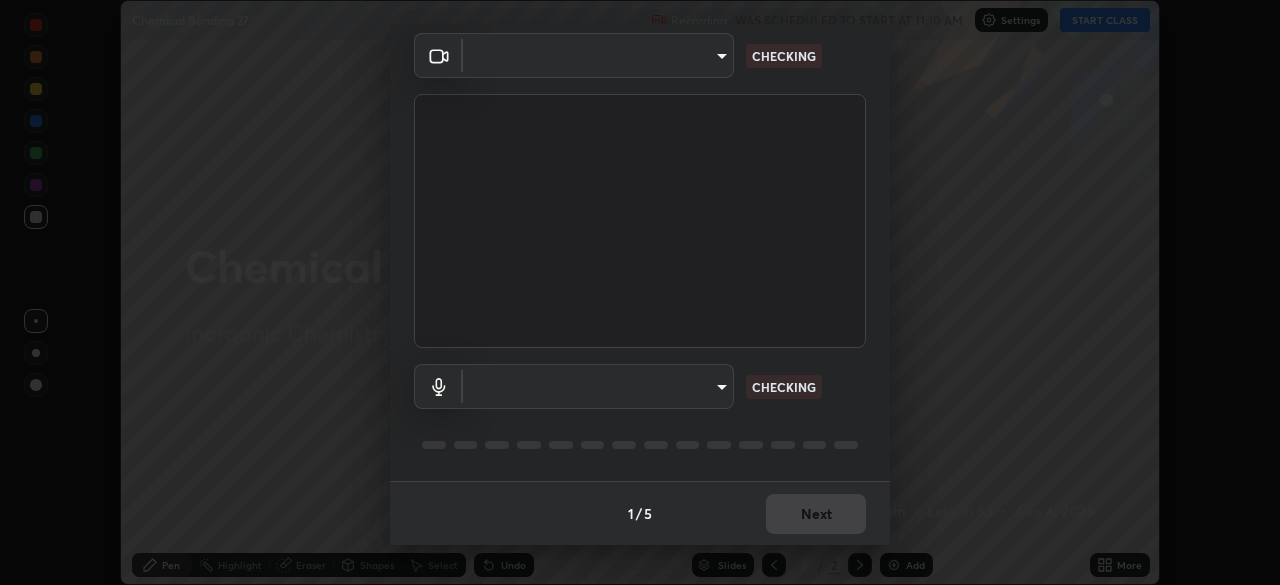 type on "1155cc2d7dabe307700984d5600aff9a86bdb4545dc4bc7441ef77515dec06d2" 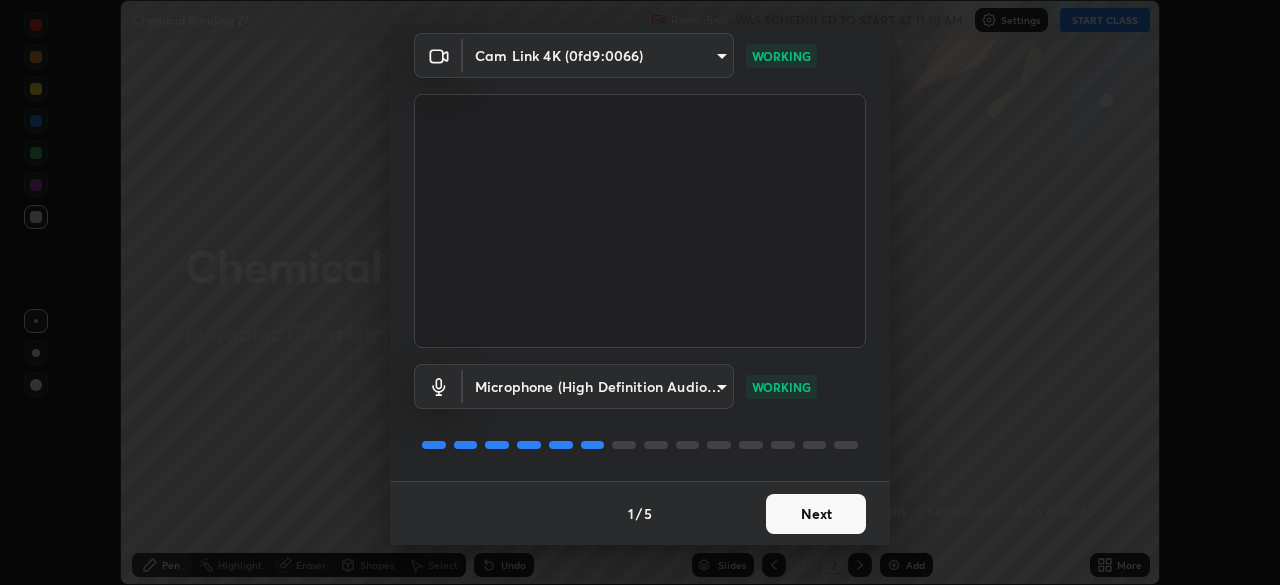 click on "Next" at bounding box center [816, 514] 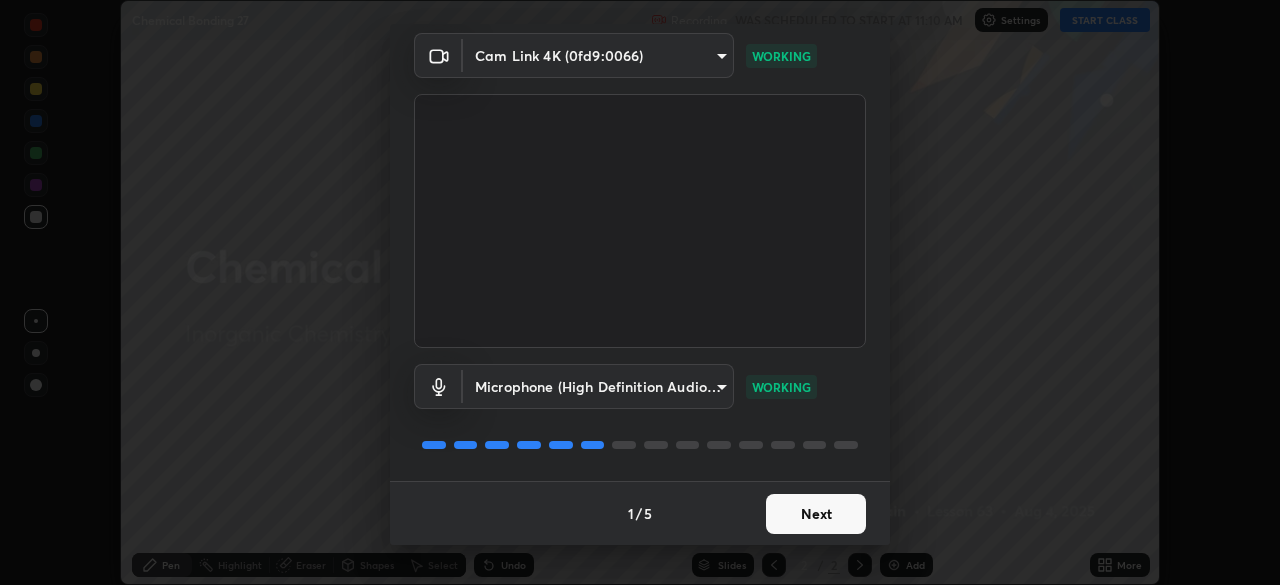 scroll, scrollTop: 0, scrollLeft: 0, axis: both 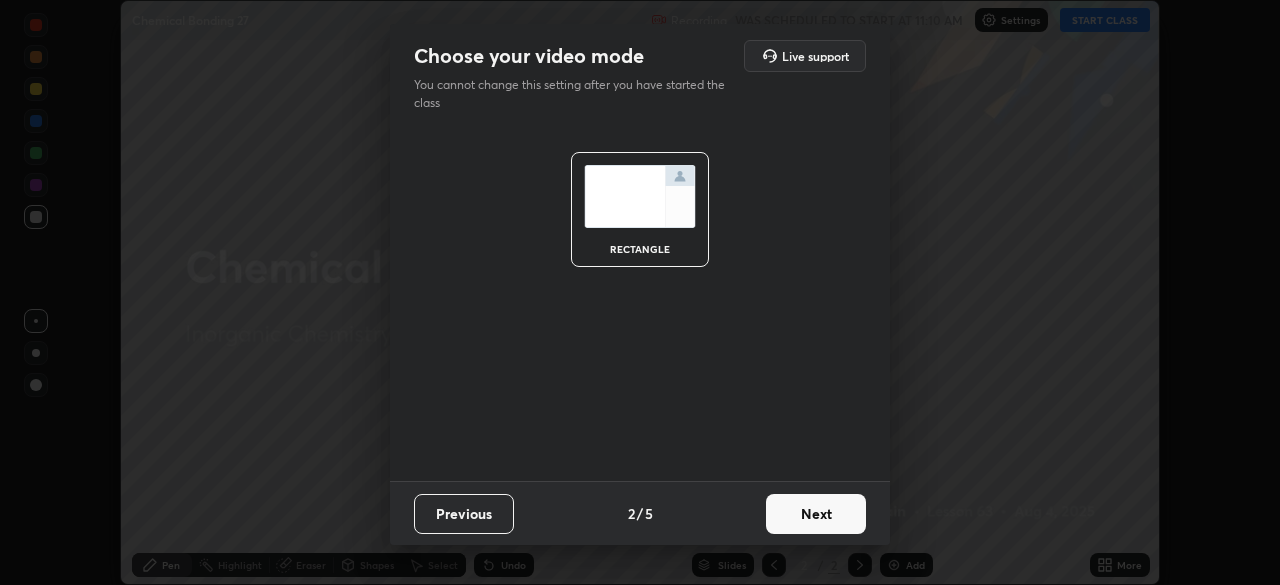 click on "Next" at bounding box center [816, 514] 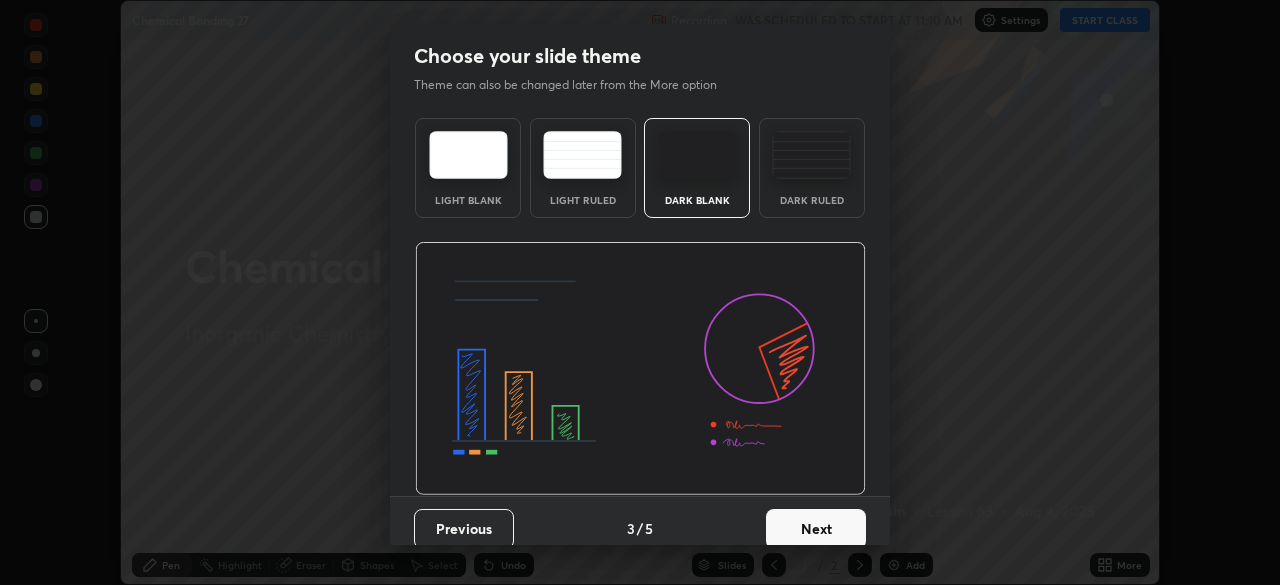 click on "Next" at bounding box center [816, 529] 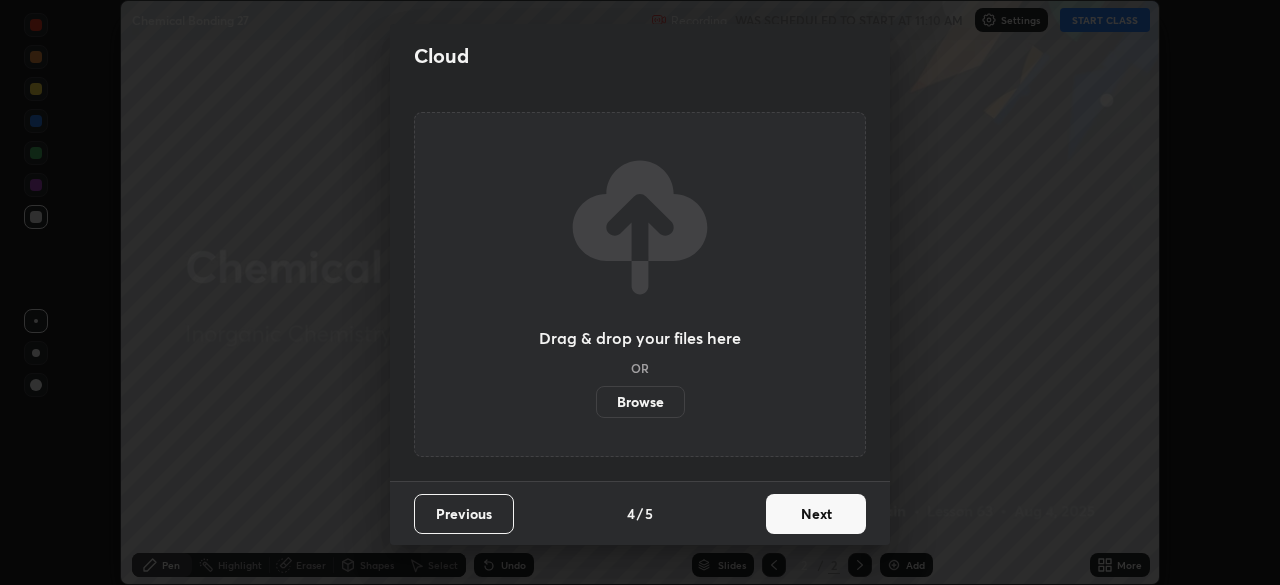 click on "Next" at bounding box center (816, 514) 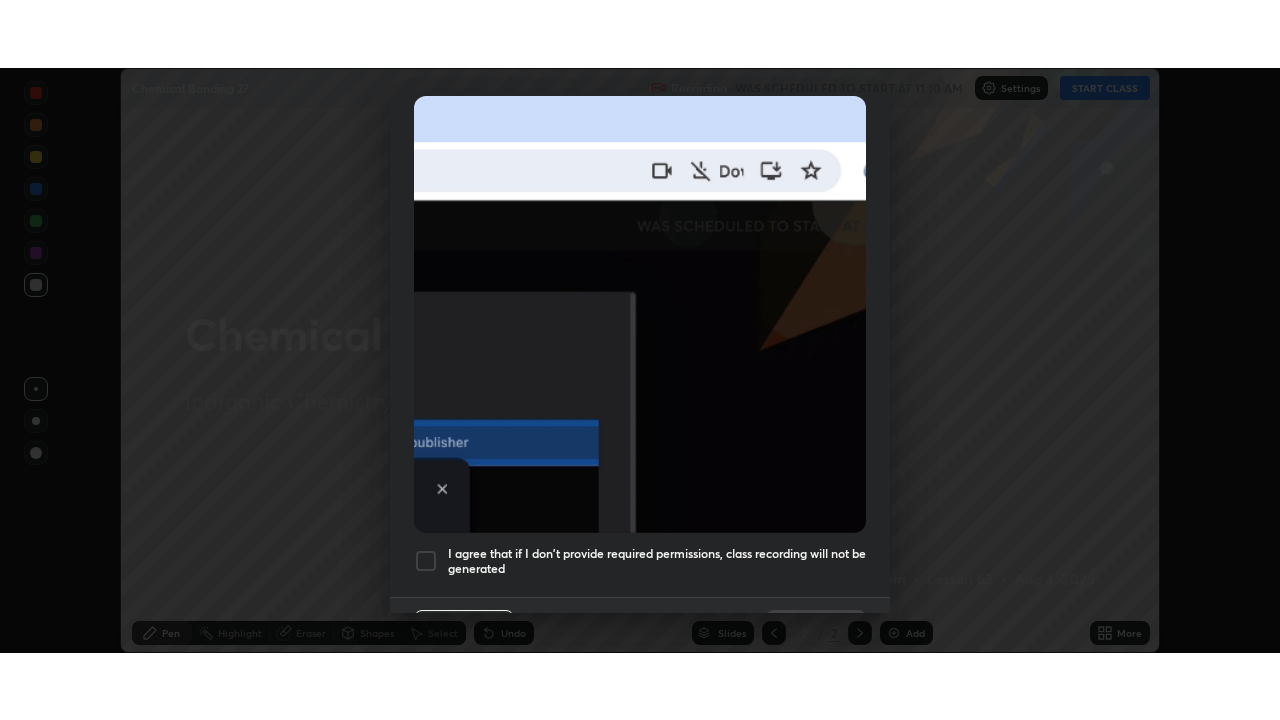 scroll, scrollTop: 479, scrollLeft: 0, axis: vertical 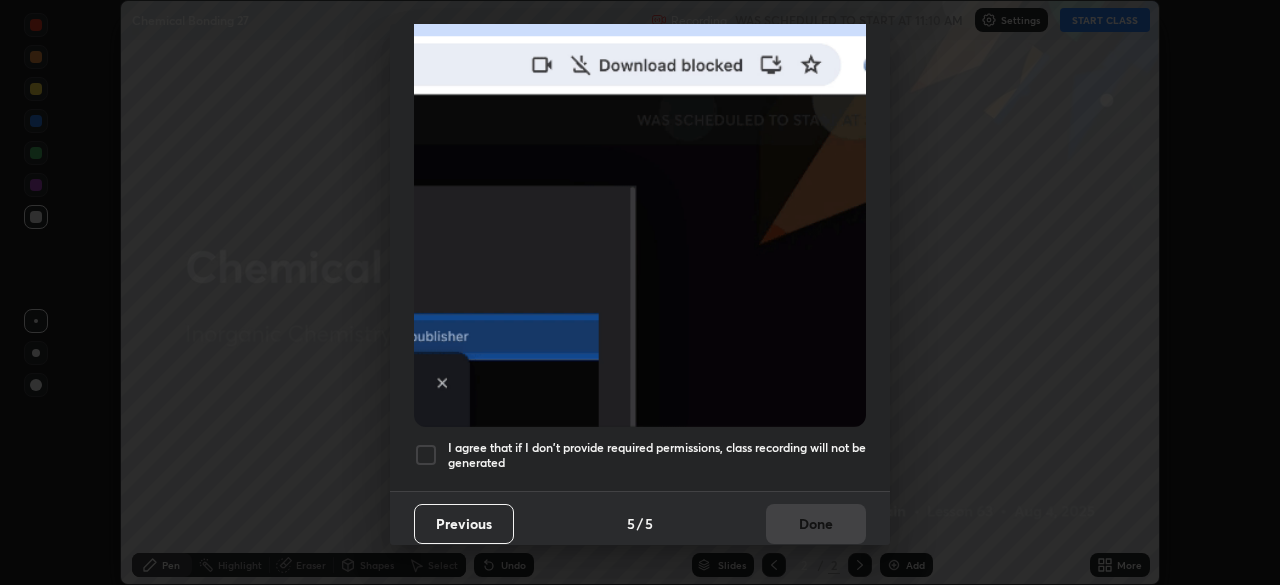 click at bounding box center [426, 455] 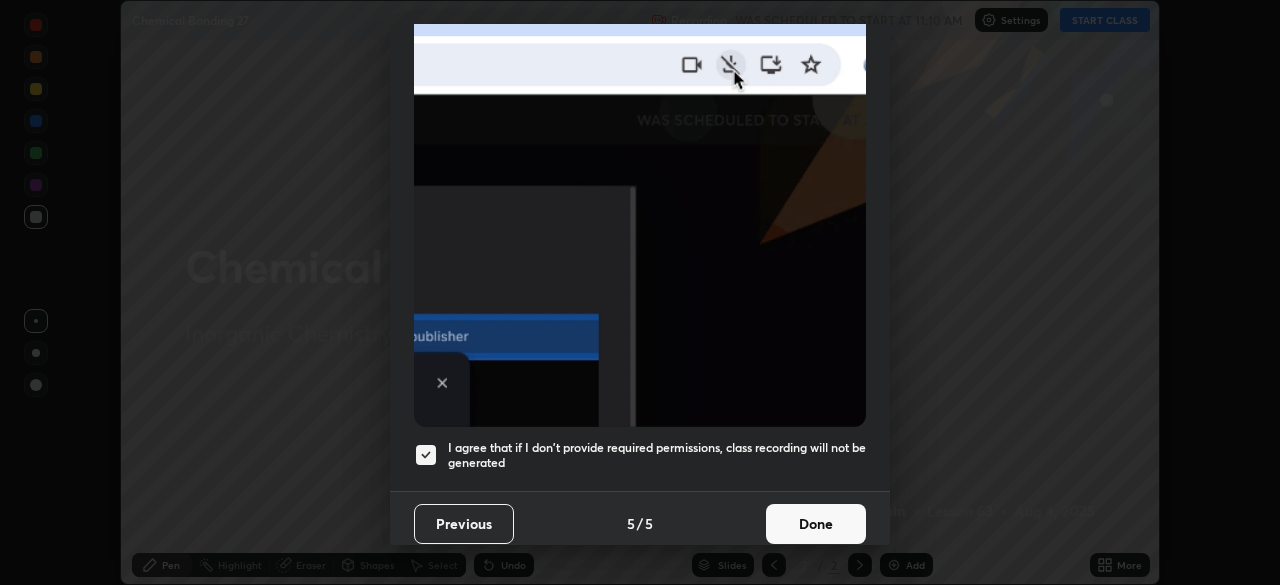 click on "Done" at bounding box center (816, 524) 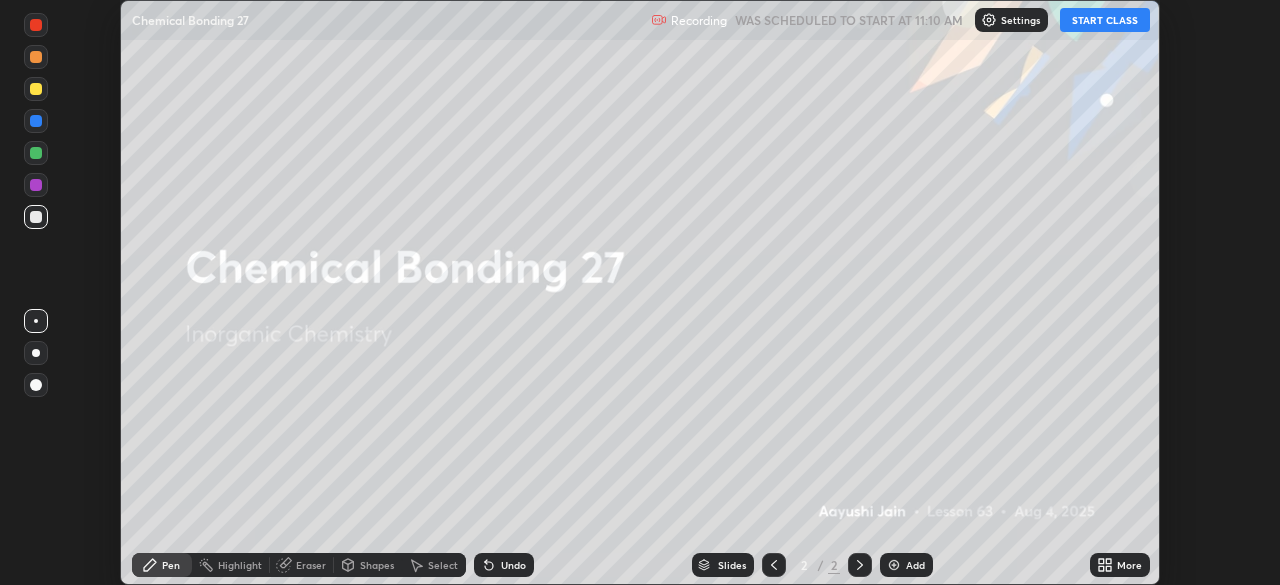 click on "START CLASS" at bounding box center [1105, 20] 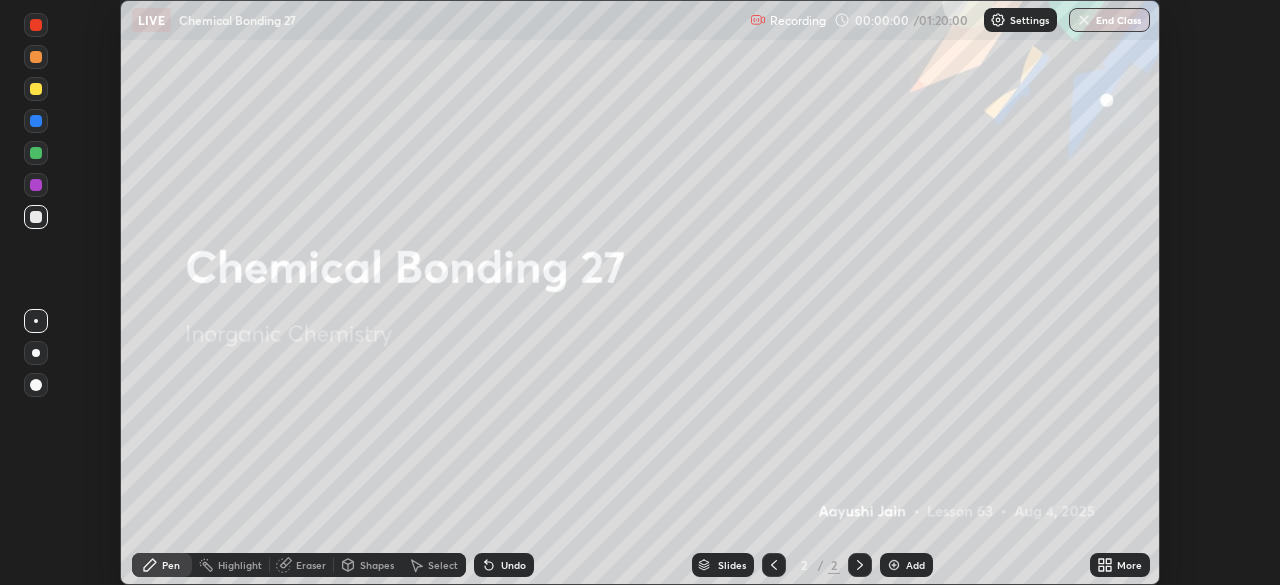 click 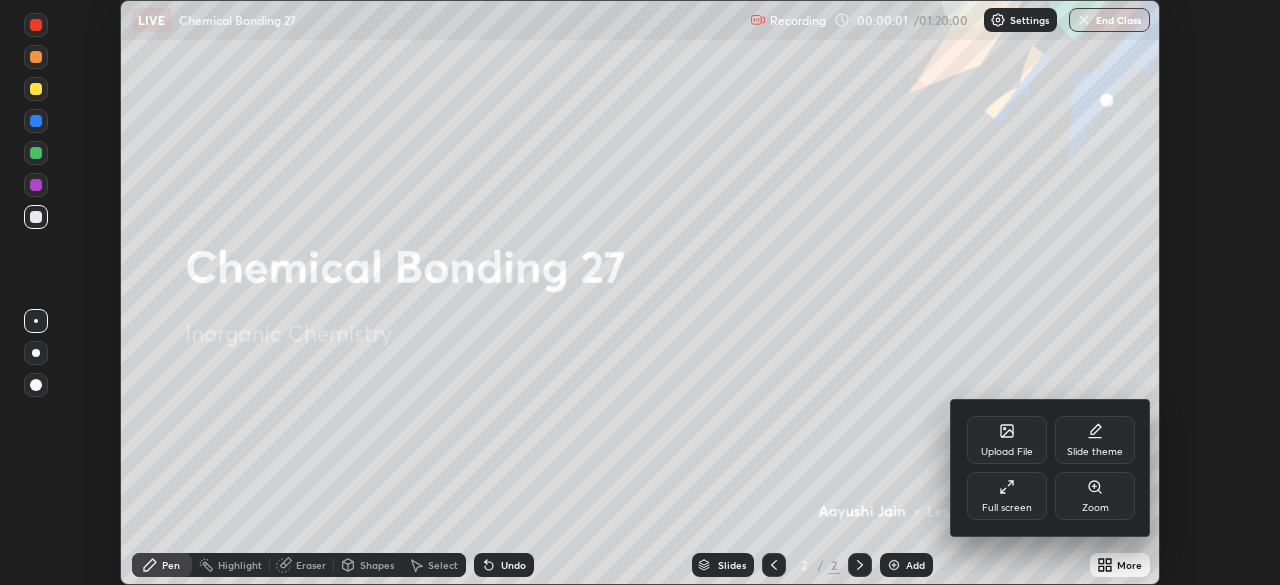 click on "Full screen" at bounding box center (1007, 508) 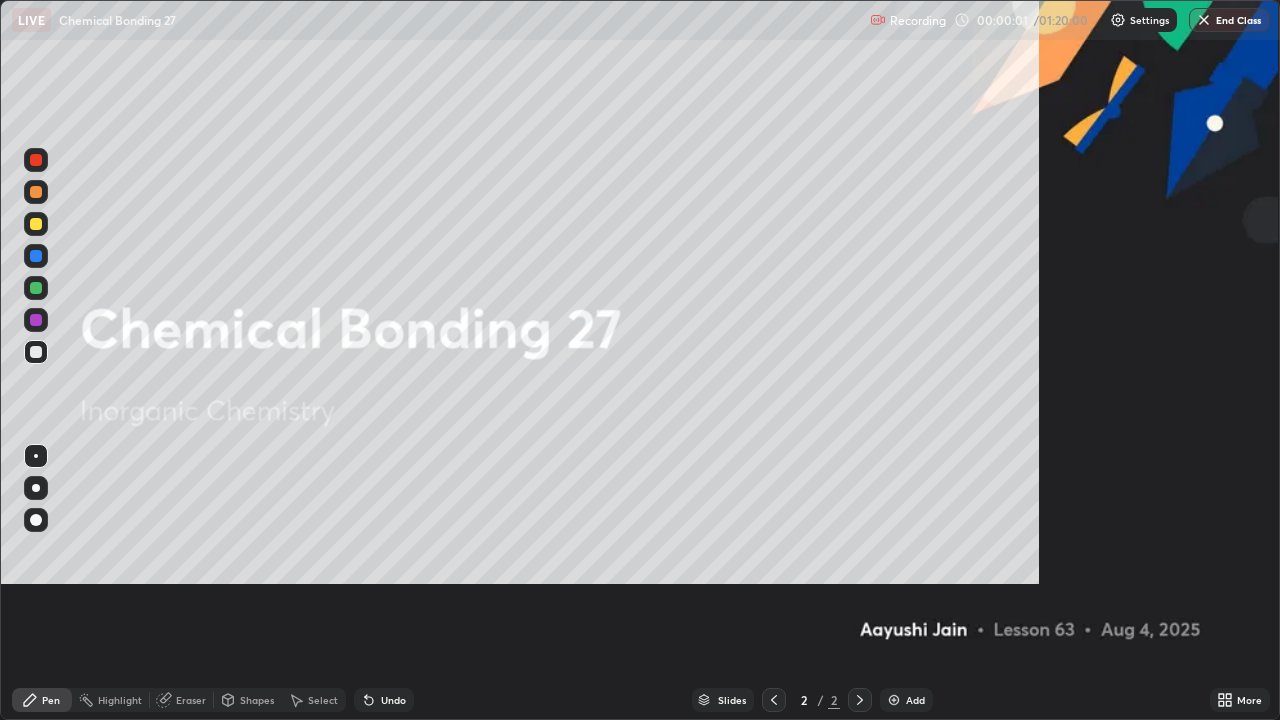 scroll, scrollTop: 99280, scrollLeft: 98720, axis: both 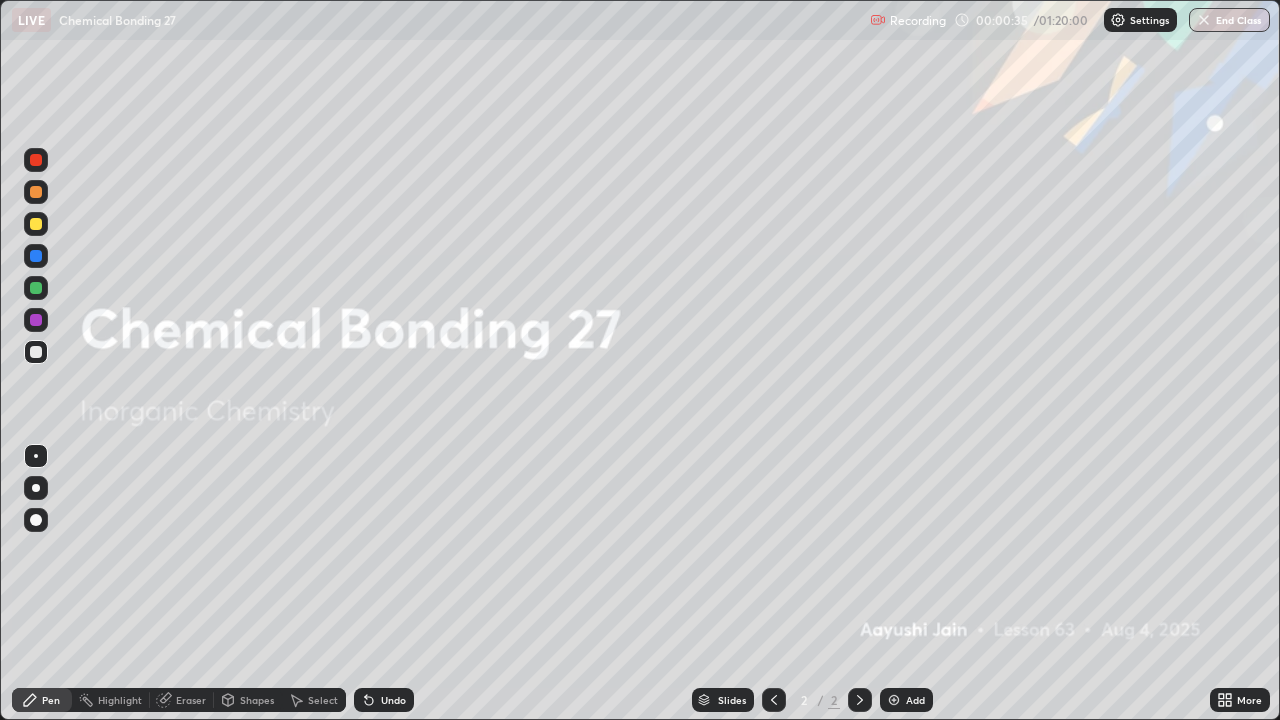 click at bounding box center [894, 700] 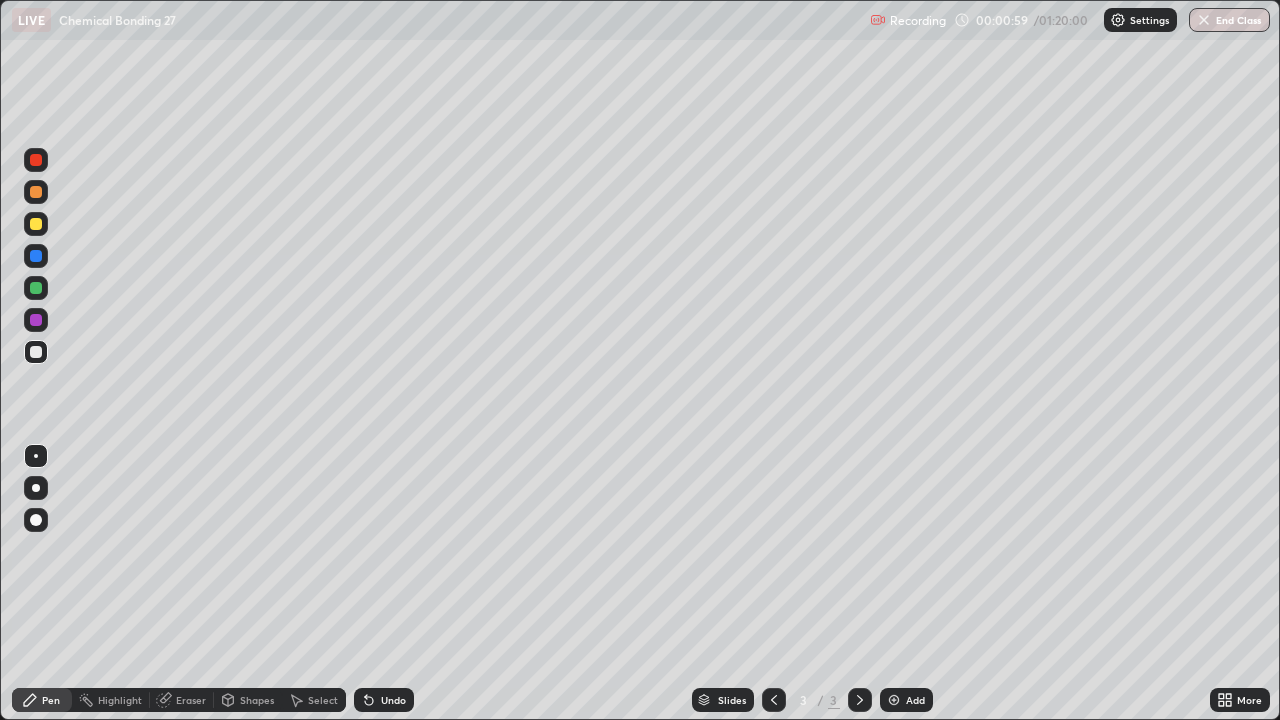 click at bounding box center (36, 488) 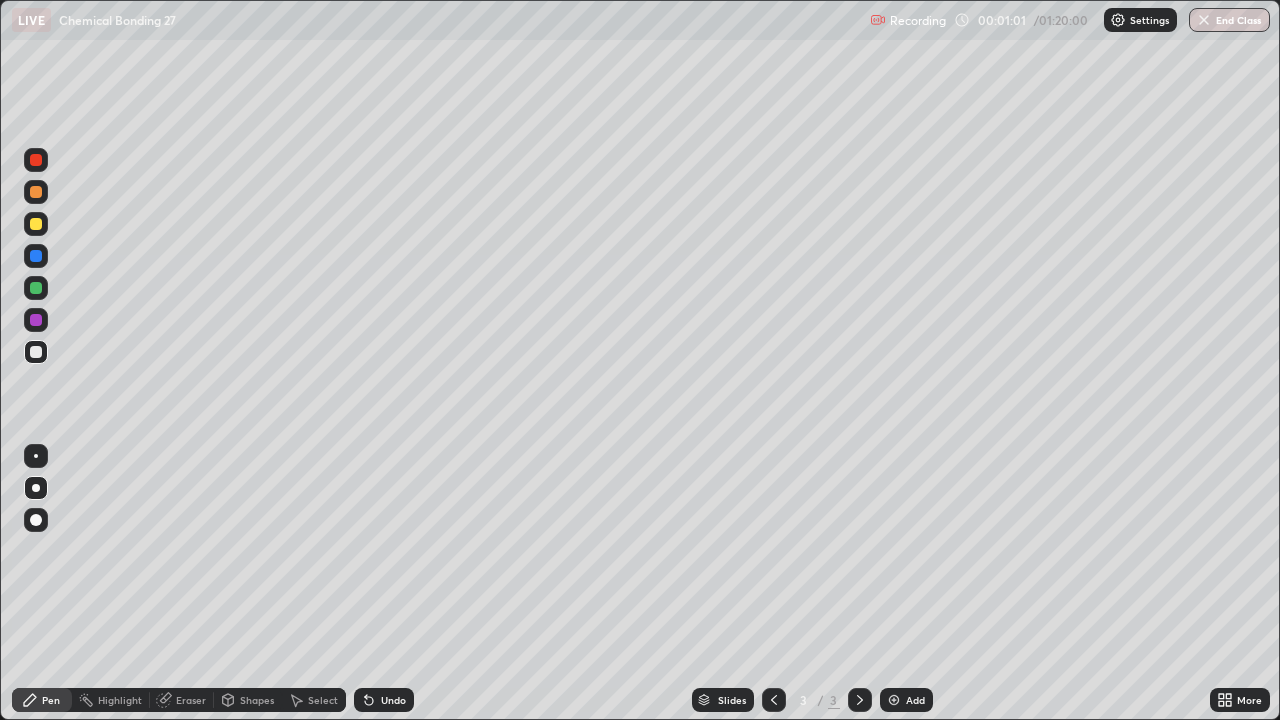click at bounding box center [36, 224] 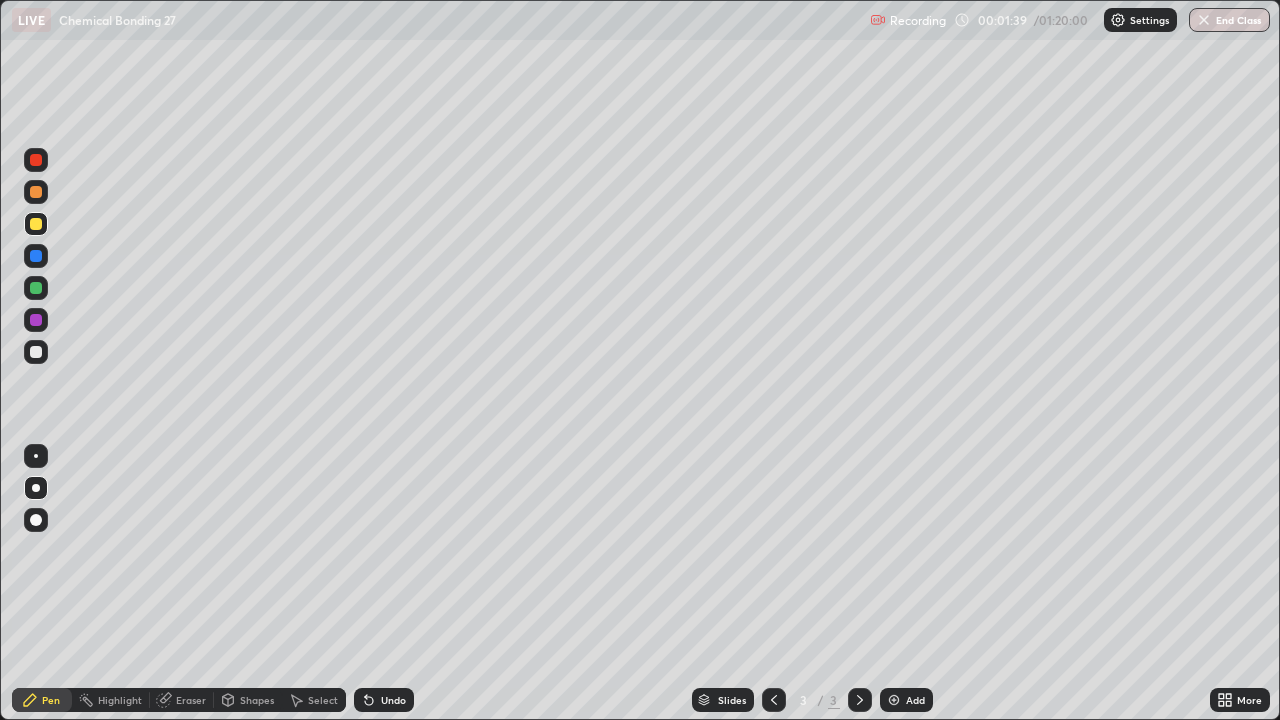 click on "Setting up your live class" at bounding box center [640, 360] 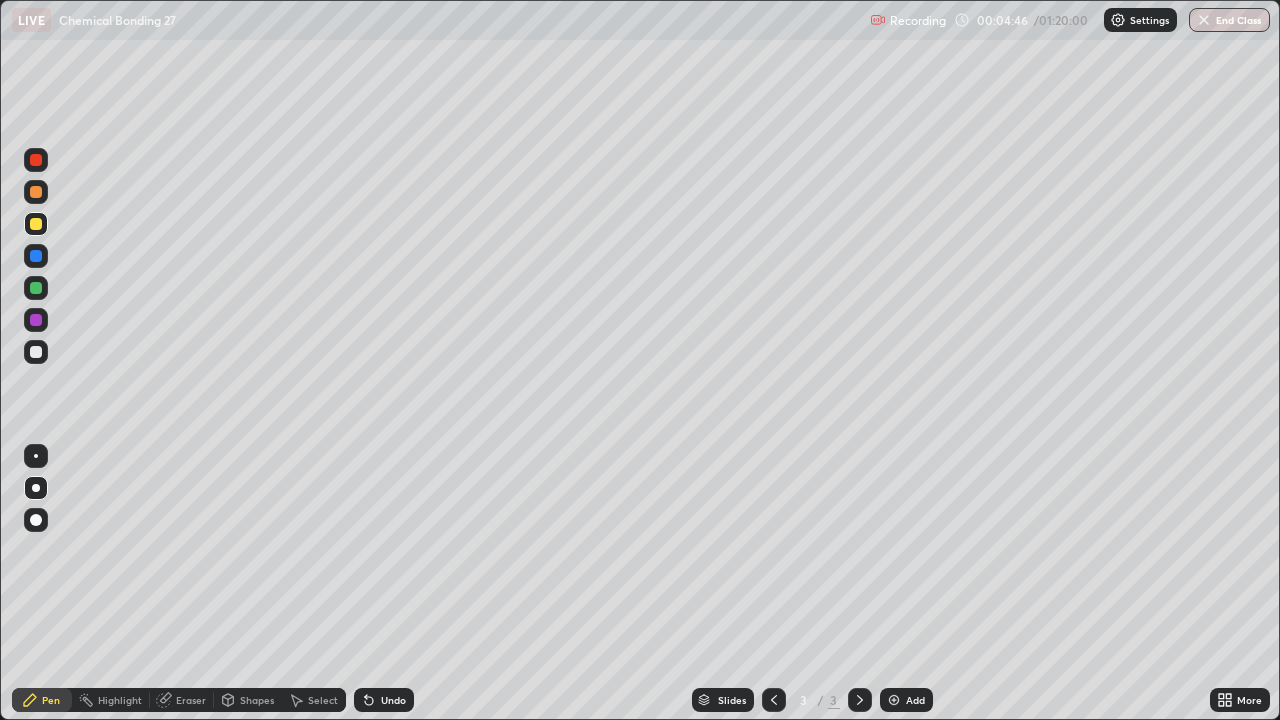 click on "Add" at bounding box center (915, 700) 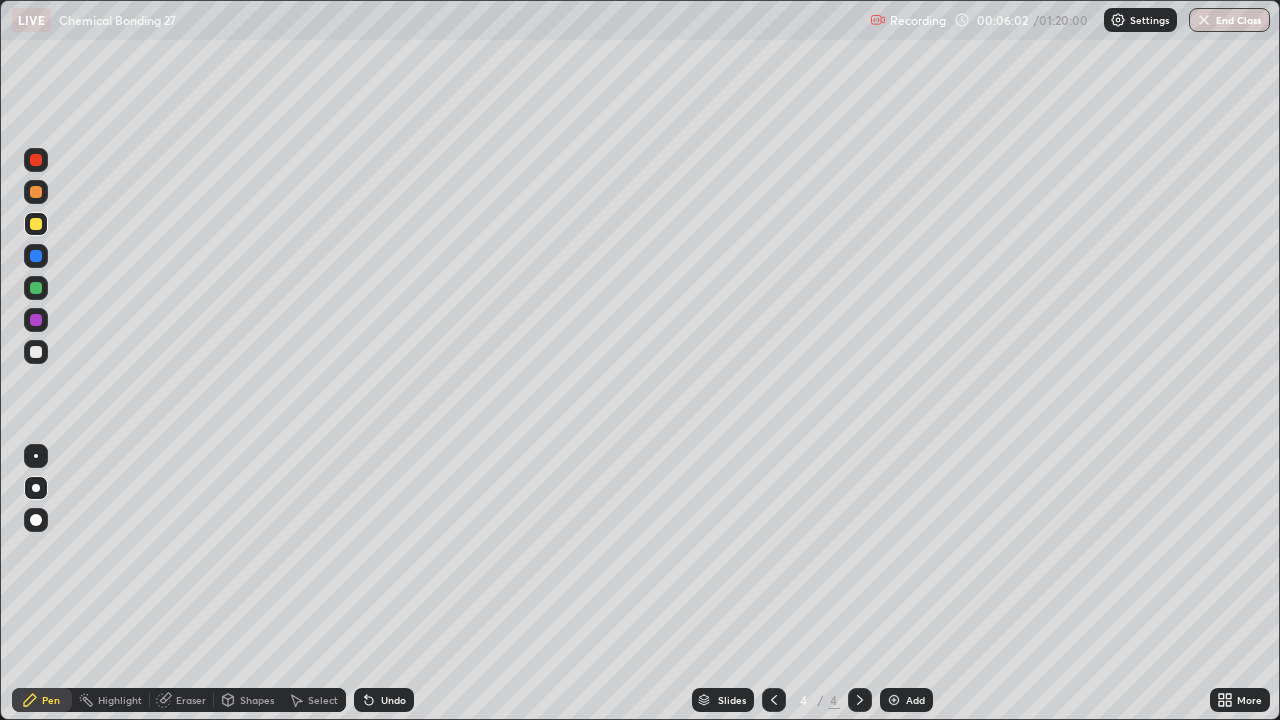 click at bounding box center (36, 320) 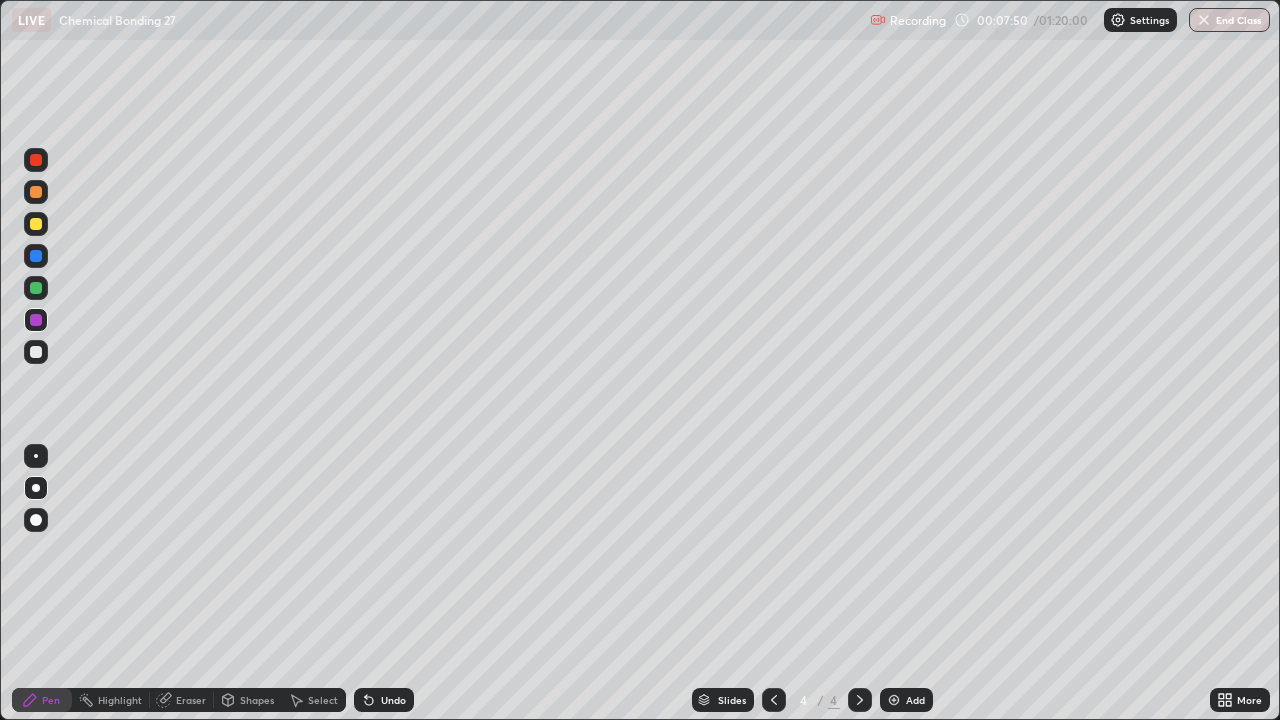 click 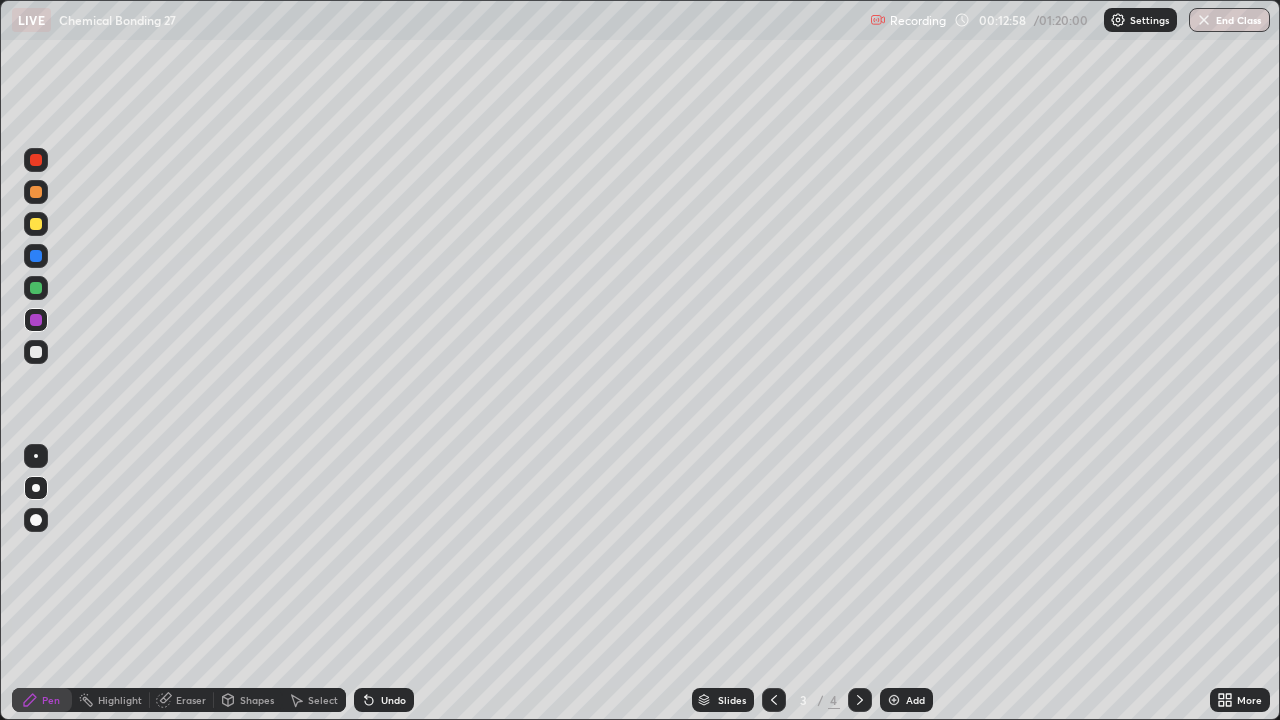 click at bounding box center (860, 700) 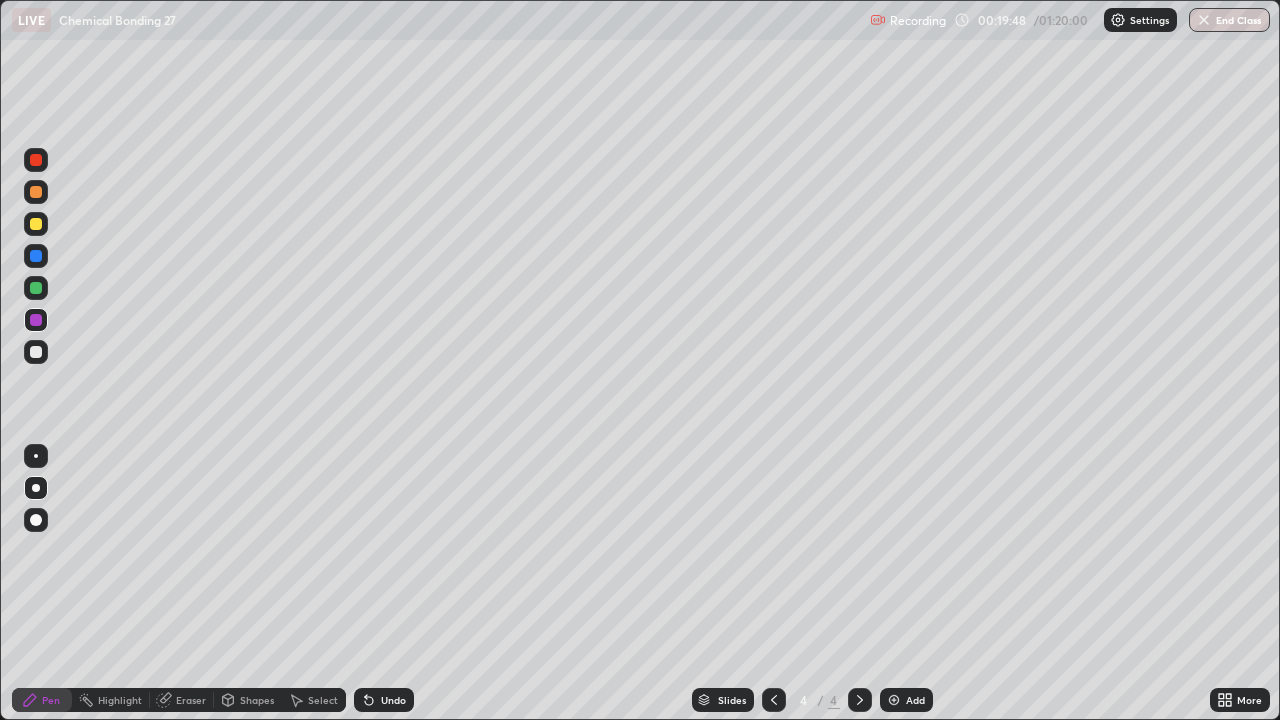 click at bounding box center (894, 700) 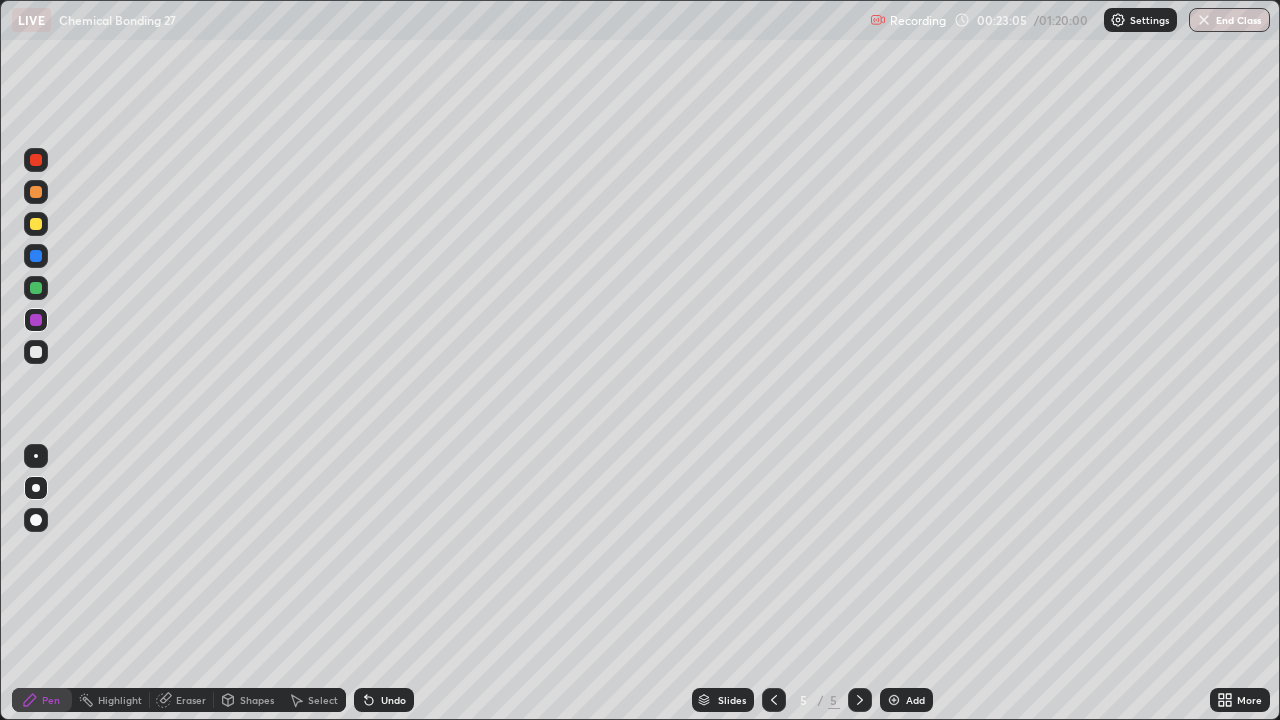 click on "Add" at bounding box center (906, 700) 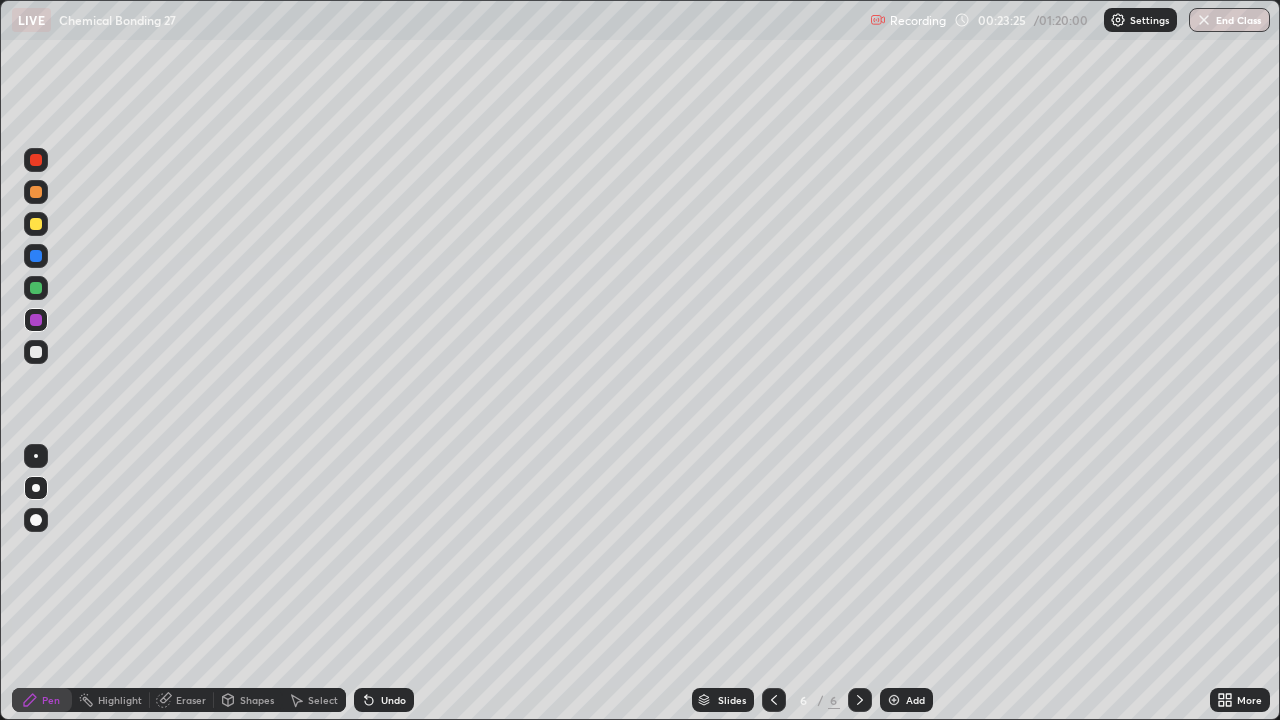 click at bounding box center [36, 352] 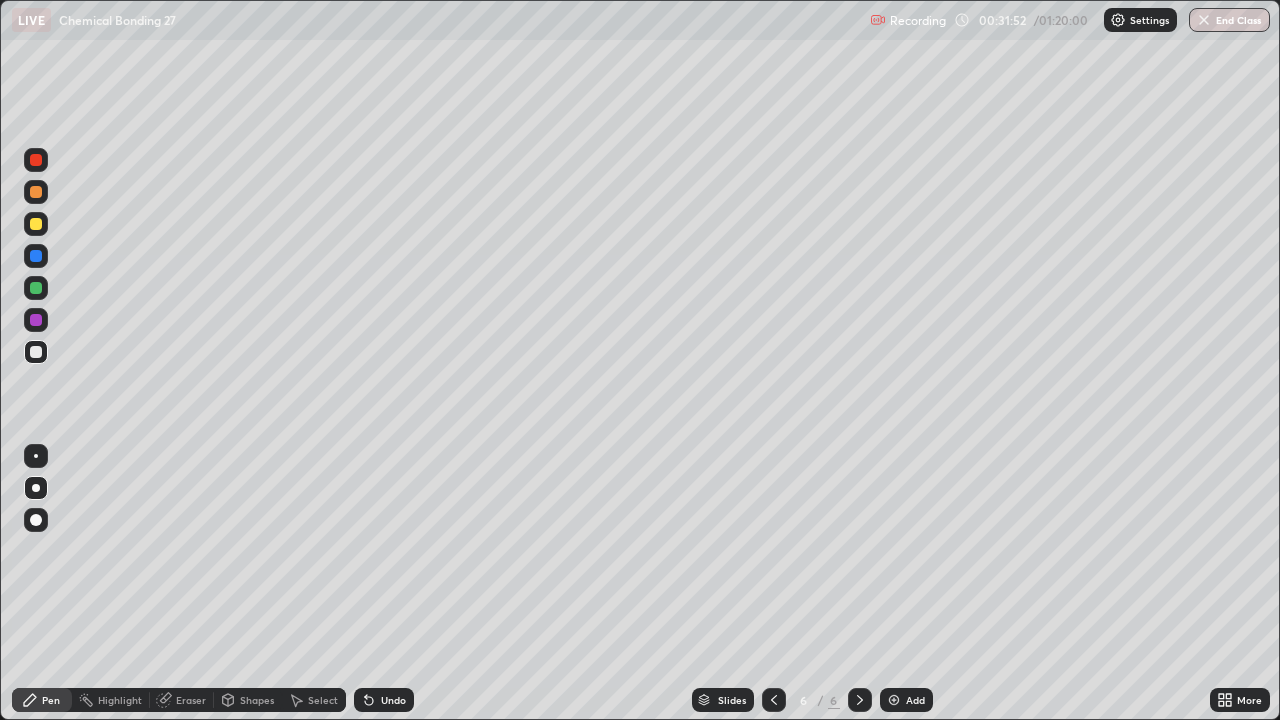 click on "Eraser" at bounding box center [191, 700] 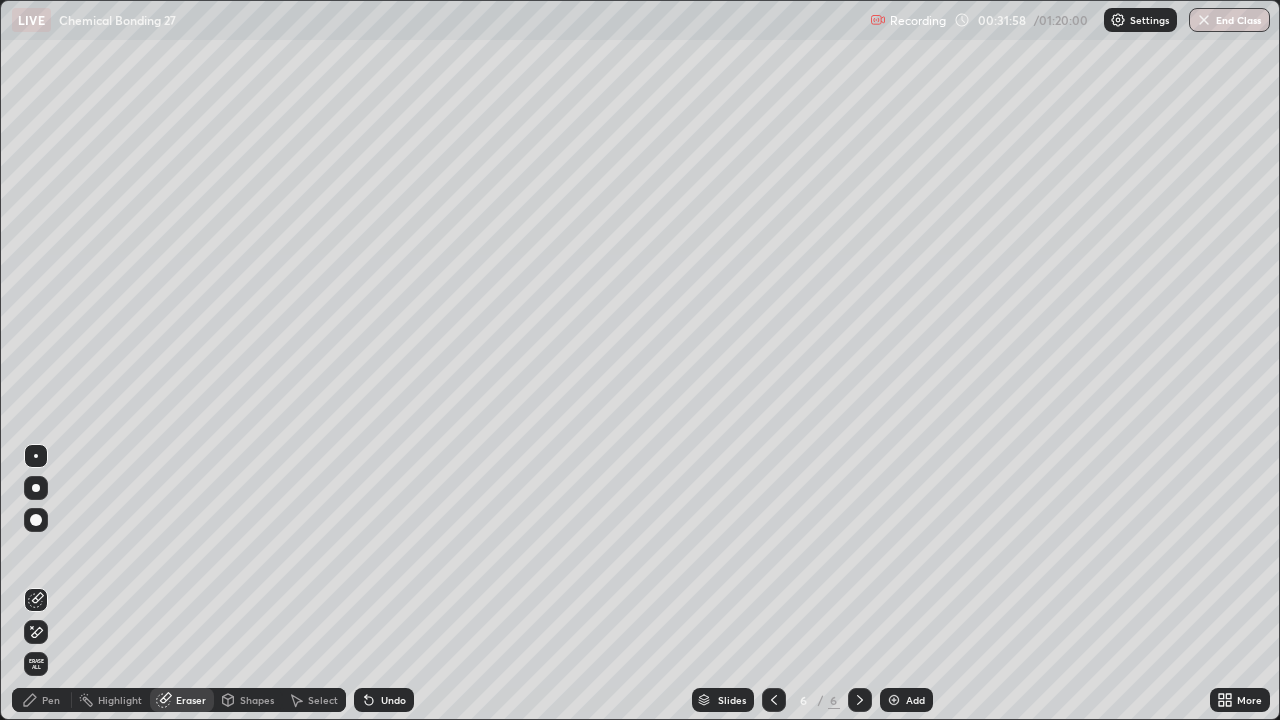 click on "Pen" at bounding box center [42, 700] 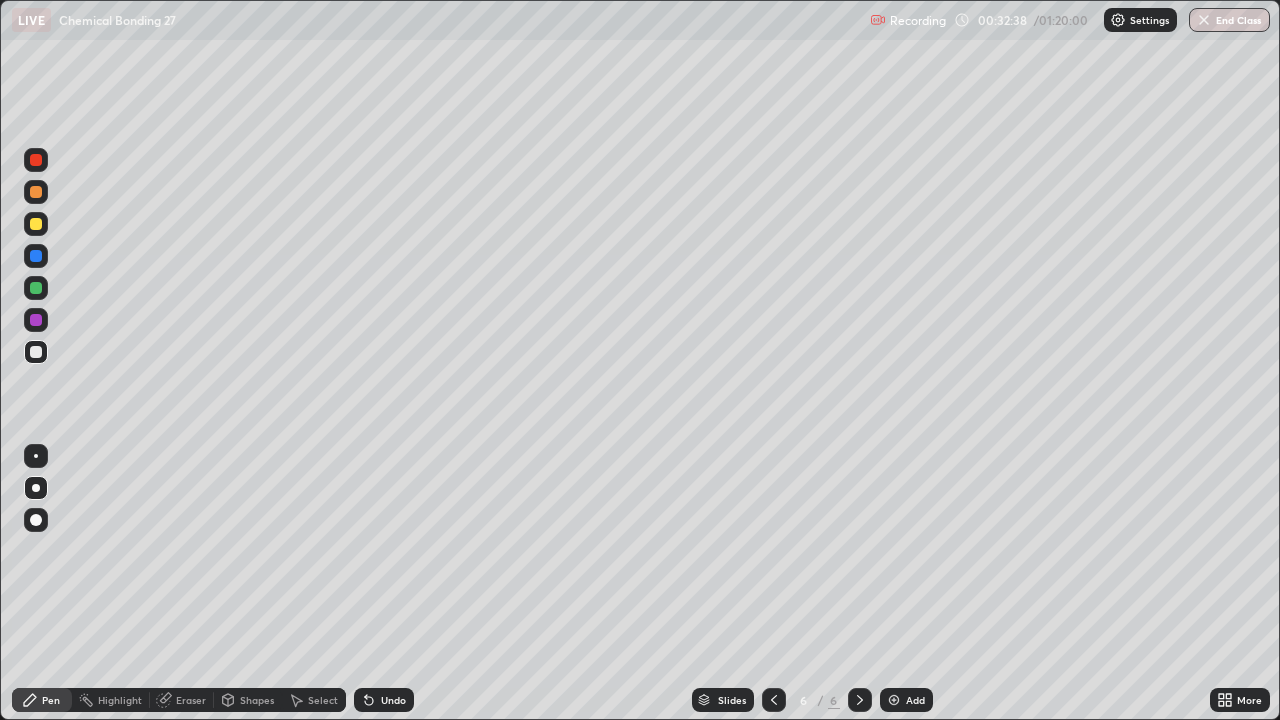 click on "Add" at bounding box center (915, 700) 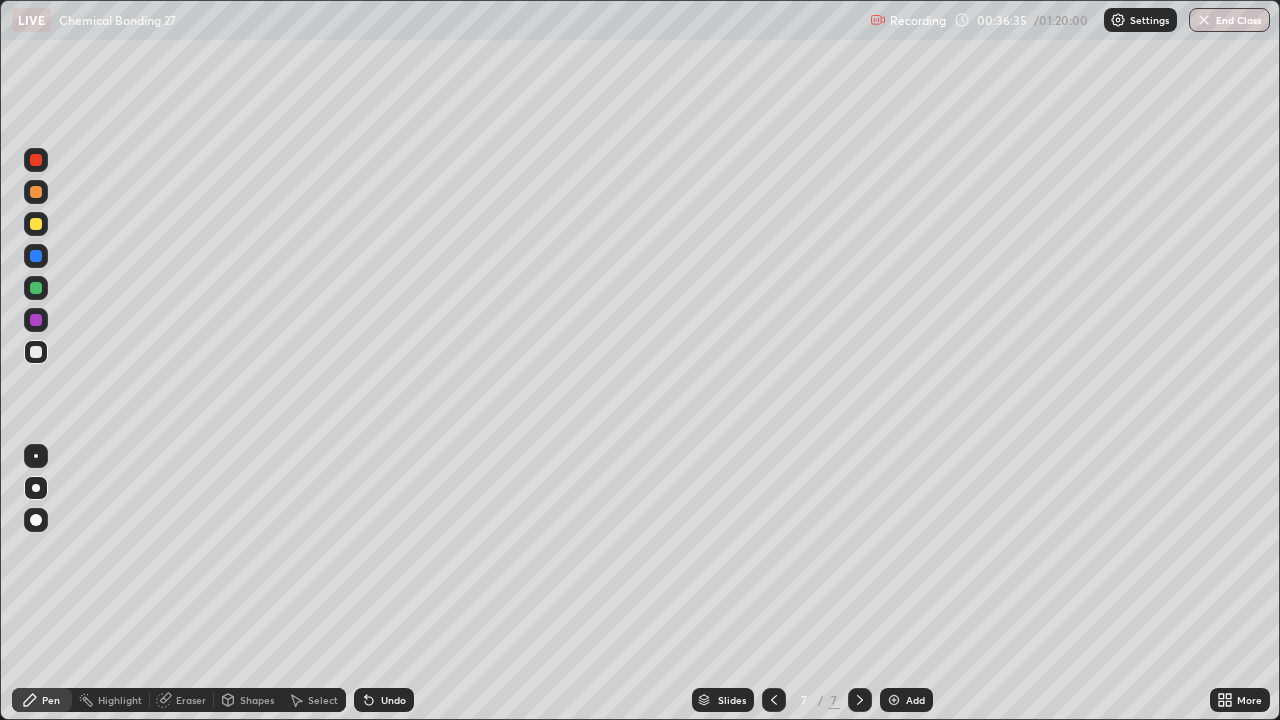 click 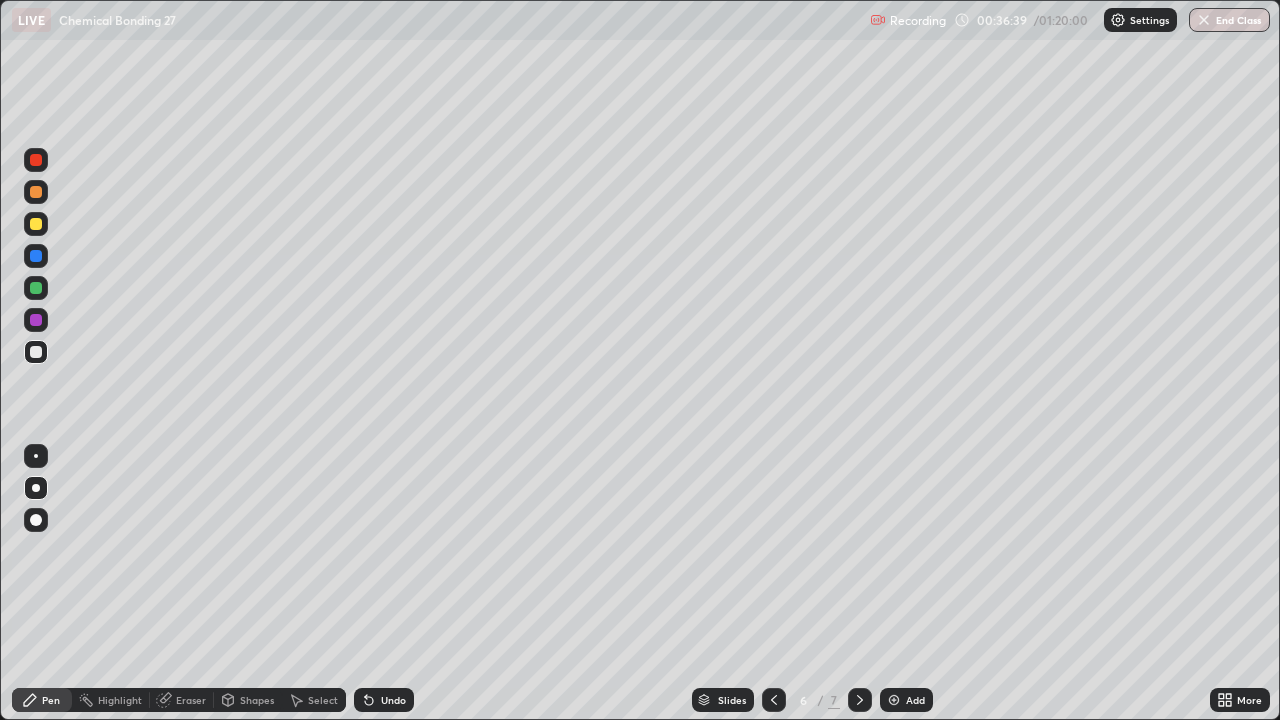 click 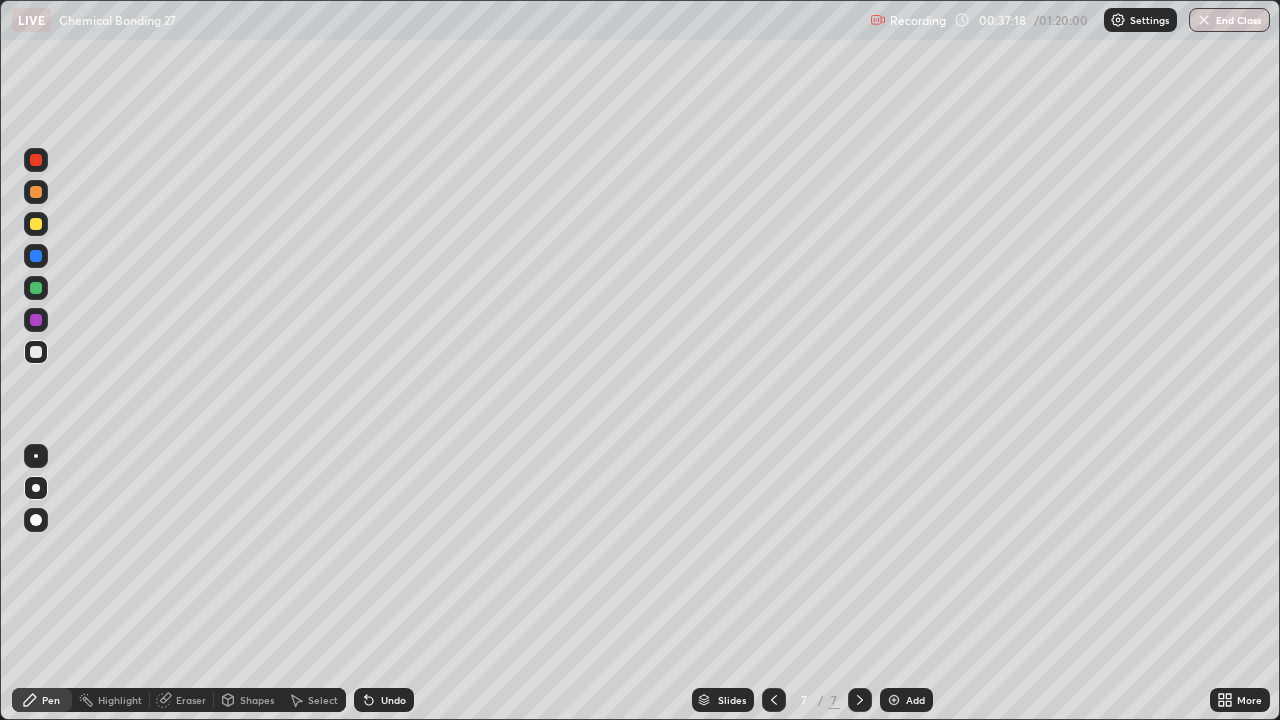 click at bounding box center [894, 700] 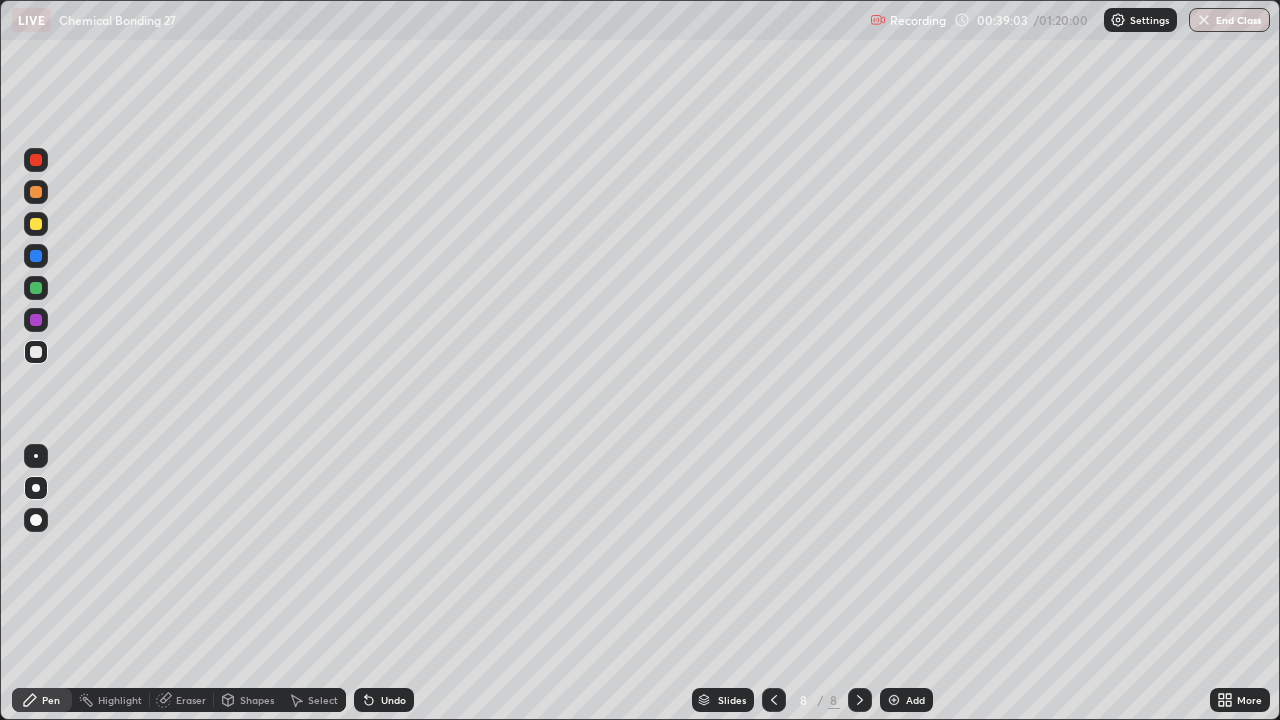 click 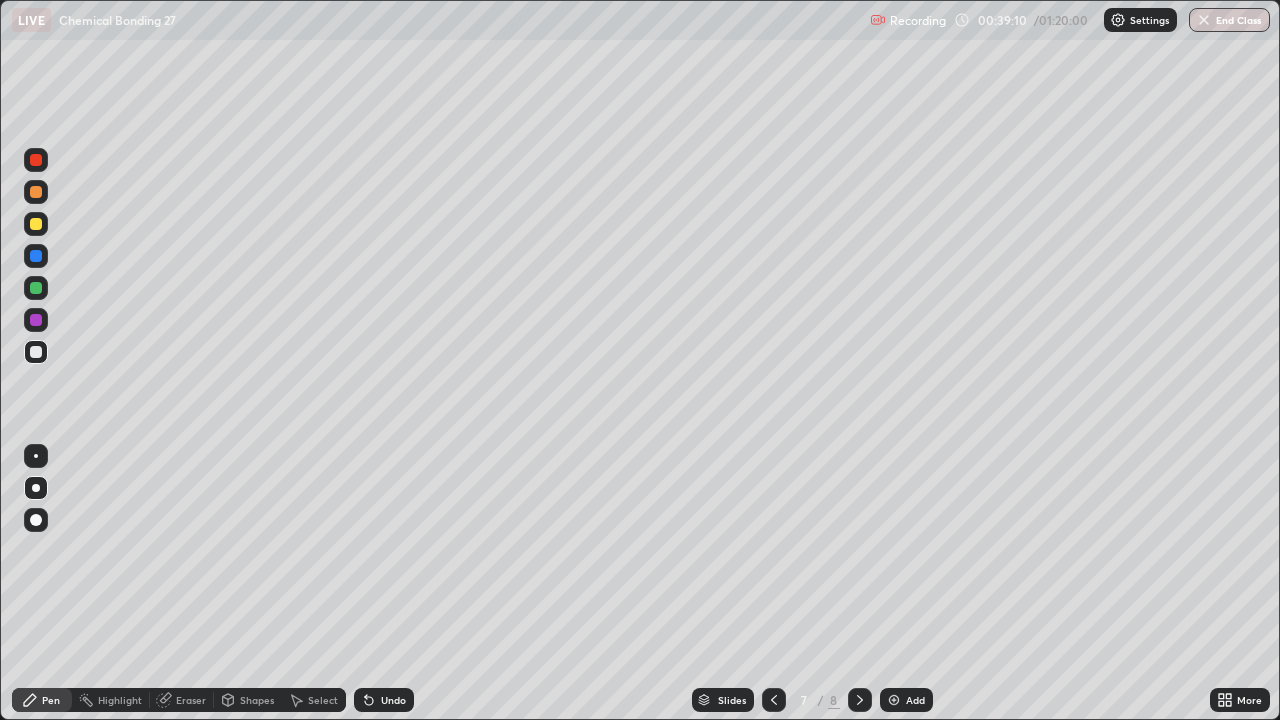 click 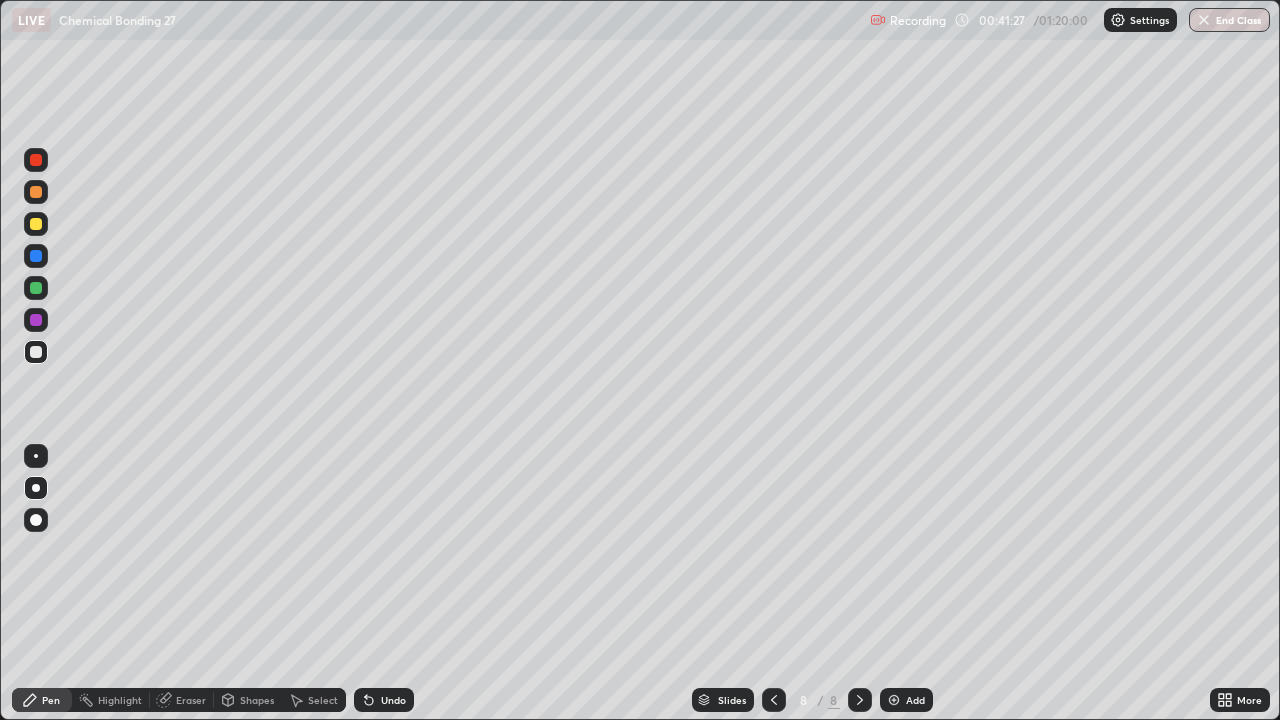 click on "Add" at bounding box center [906, 700] 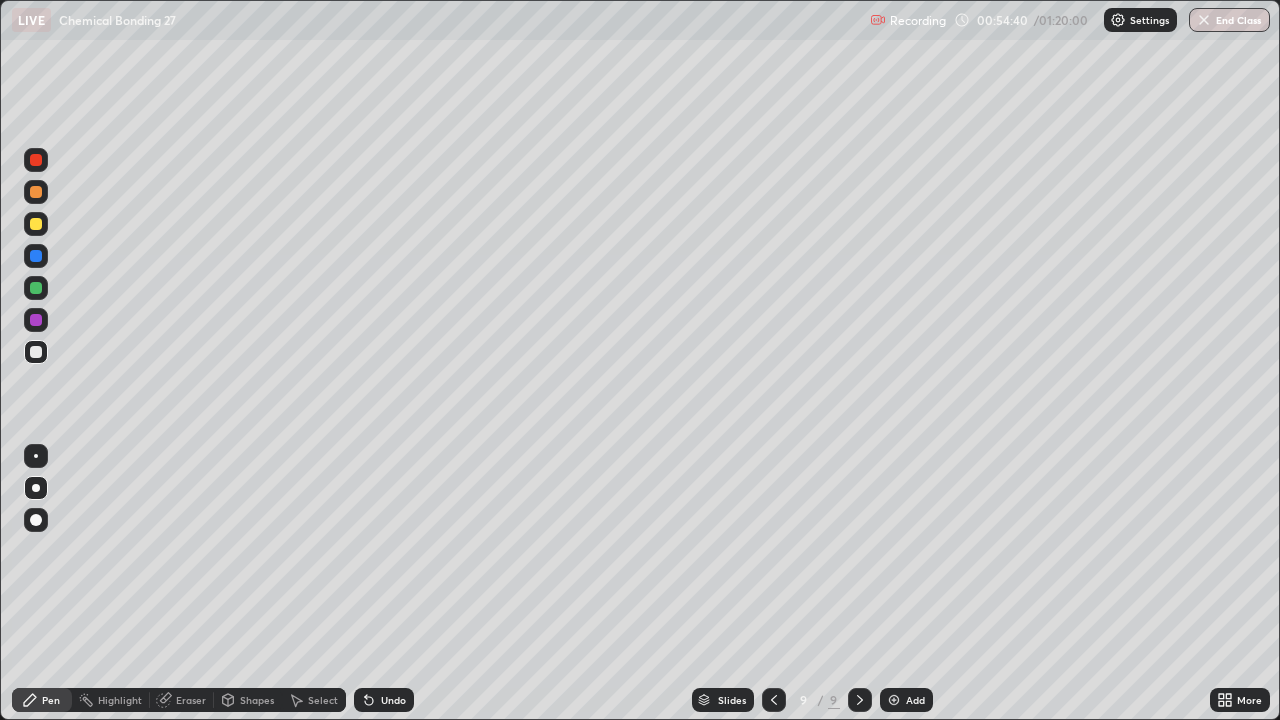 click 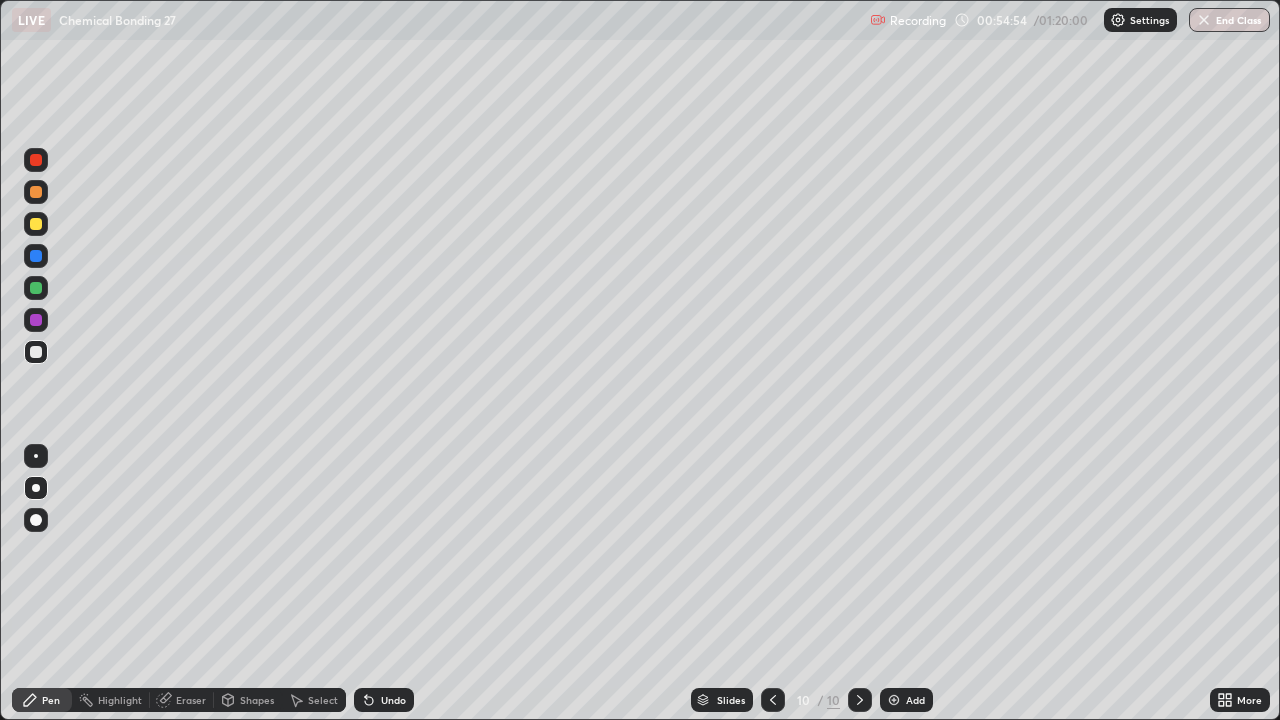 click 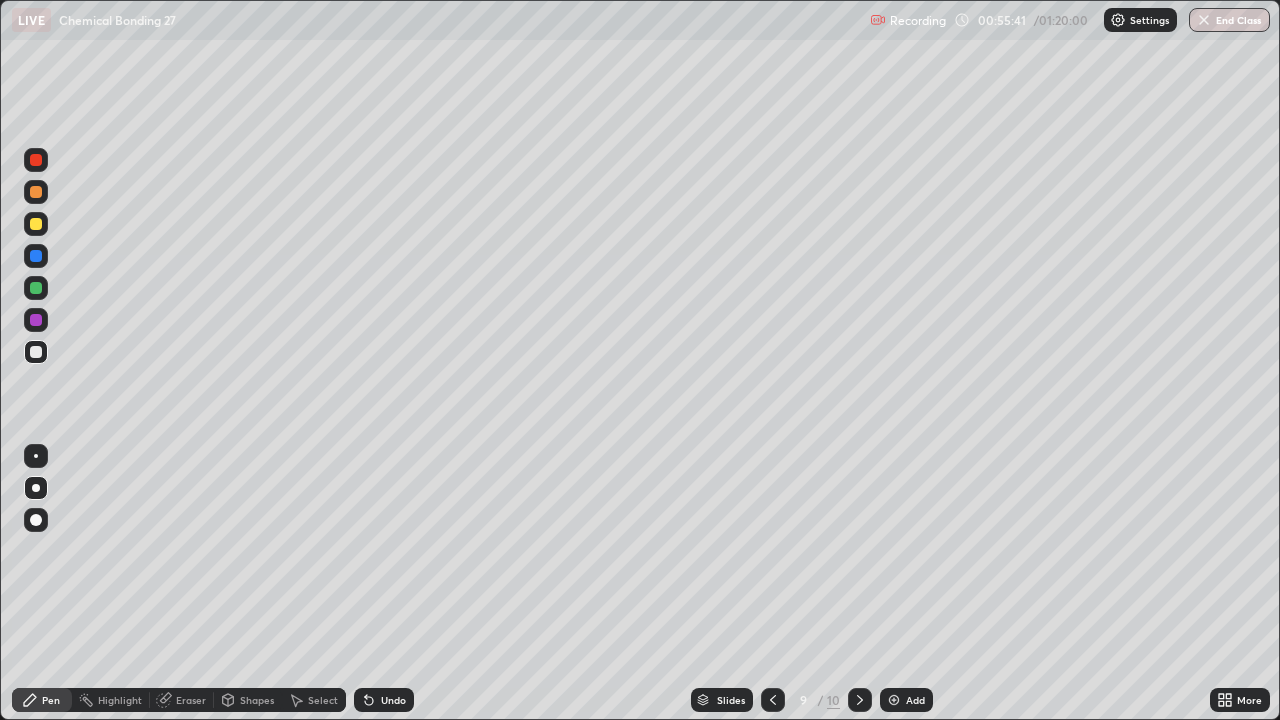 click 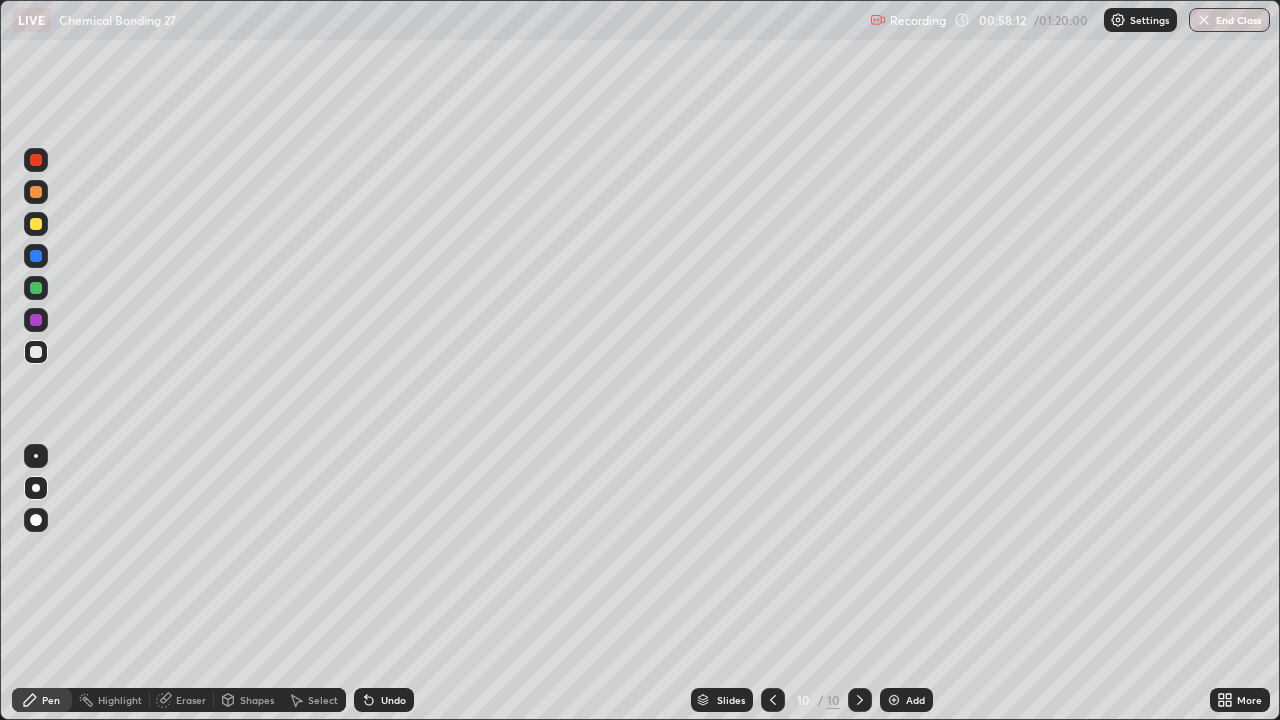 click at bounding box center [36, 224] 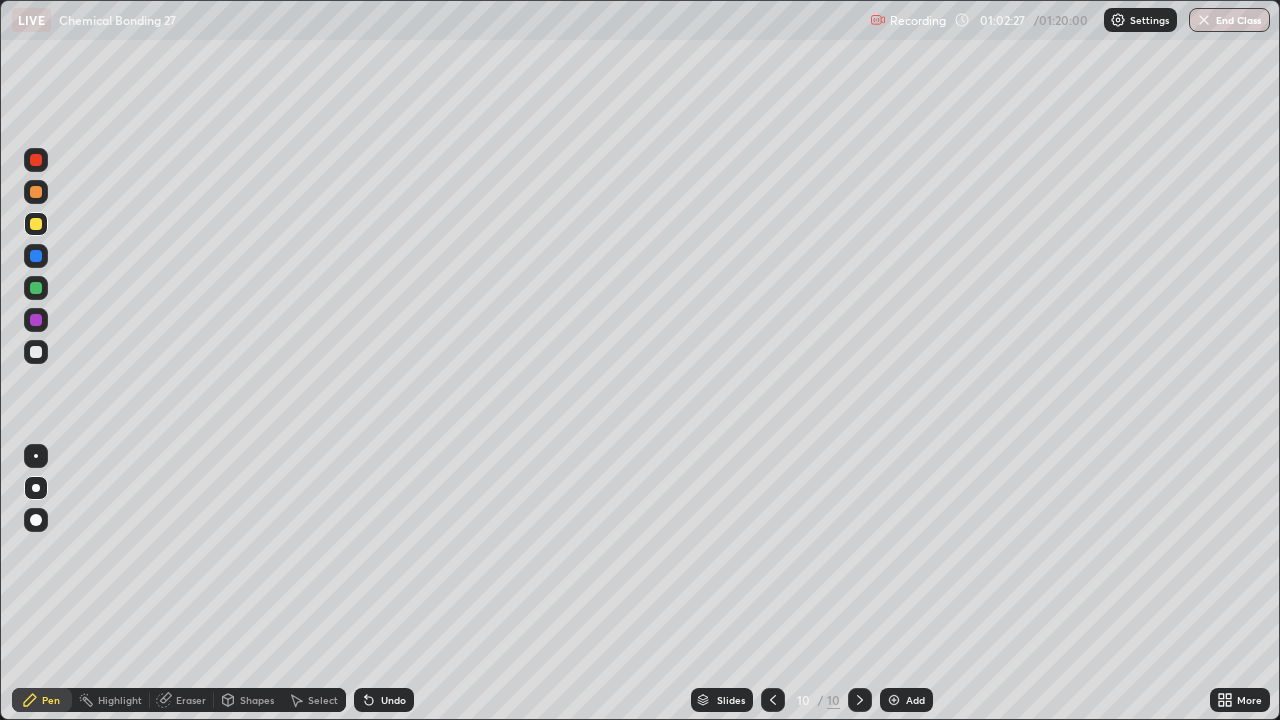 click at bounding box center [894, 700] 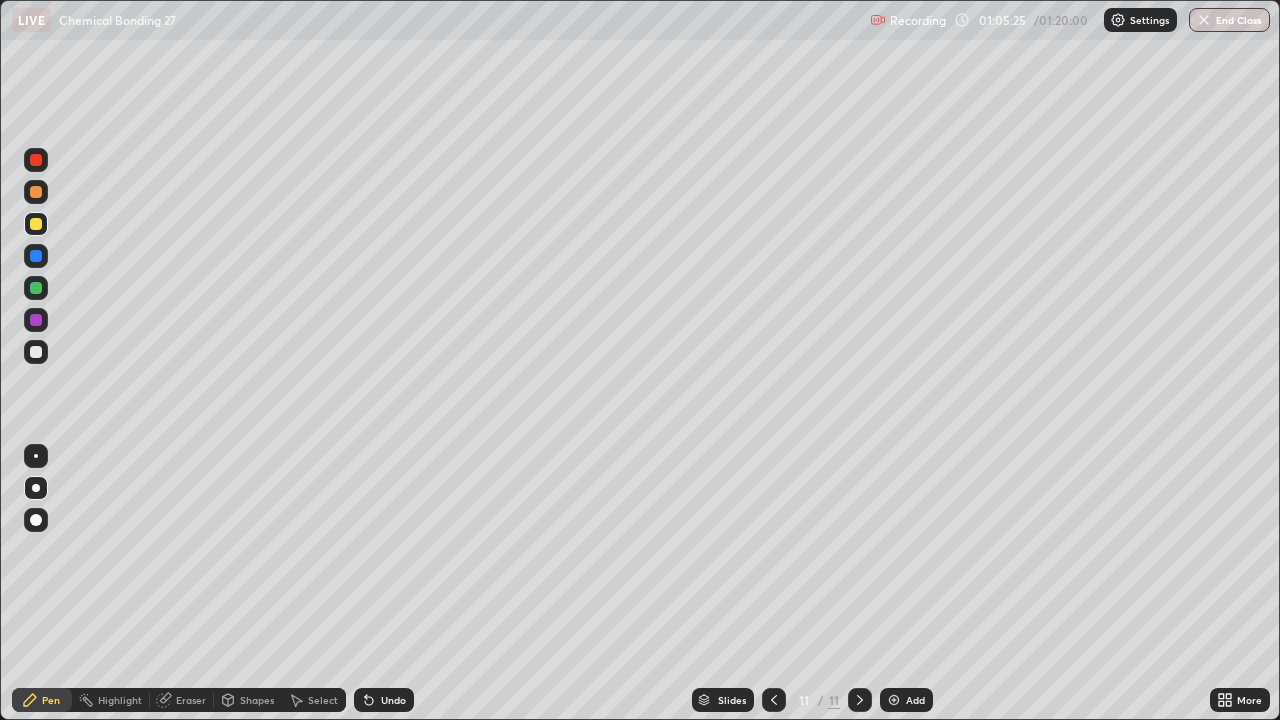 click at bounding box center [894, 700] 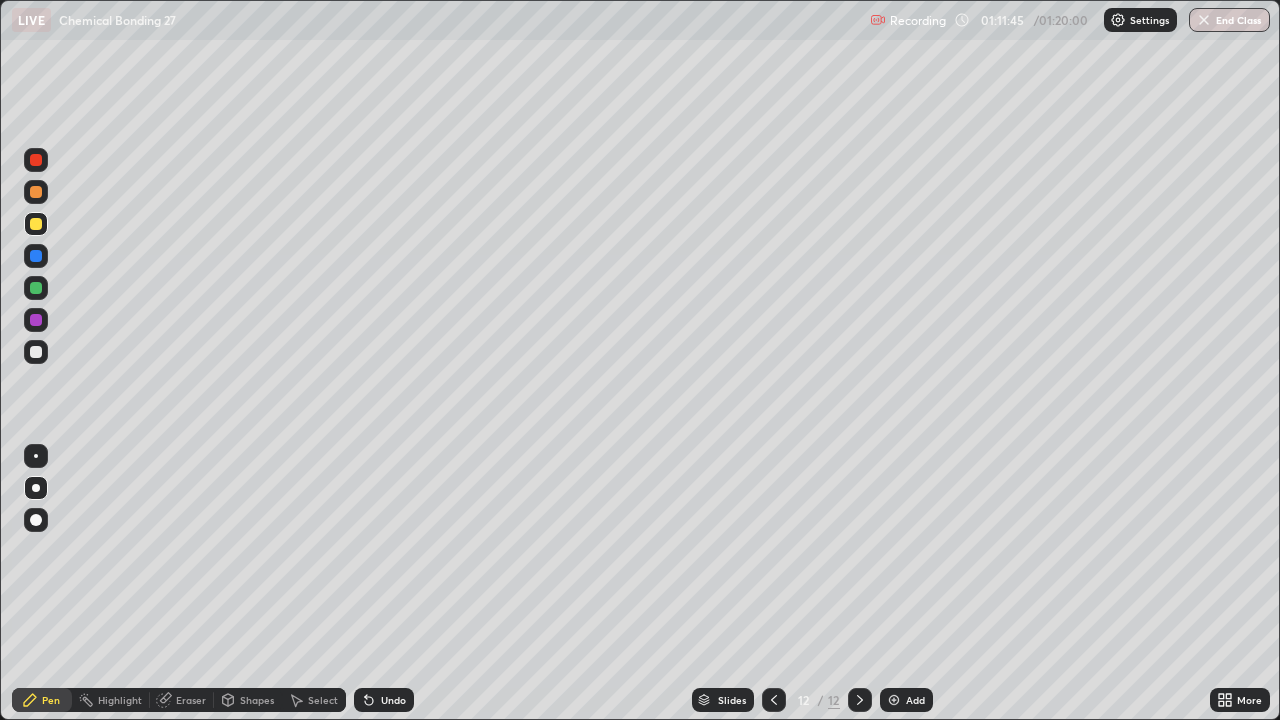 click on "Add" at bounding box center (915, 700) 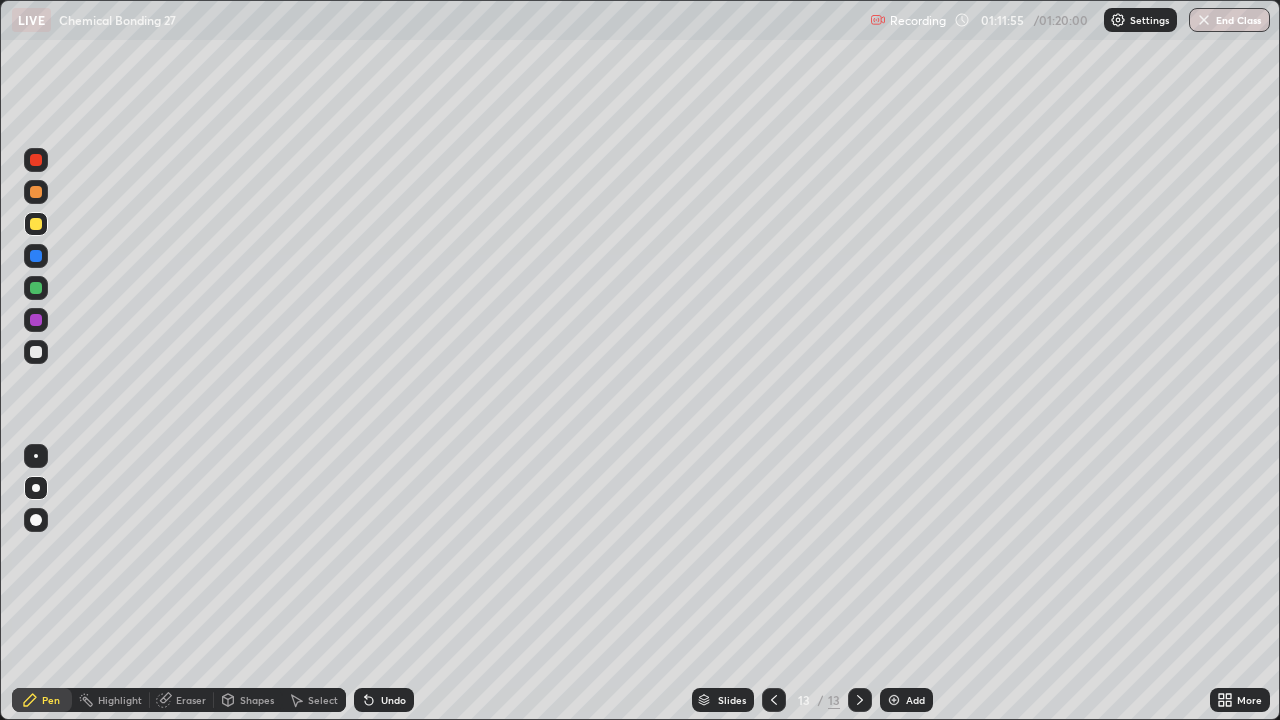 click on "Eraser" at bounding box center (182, 700) 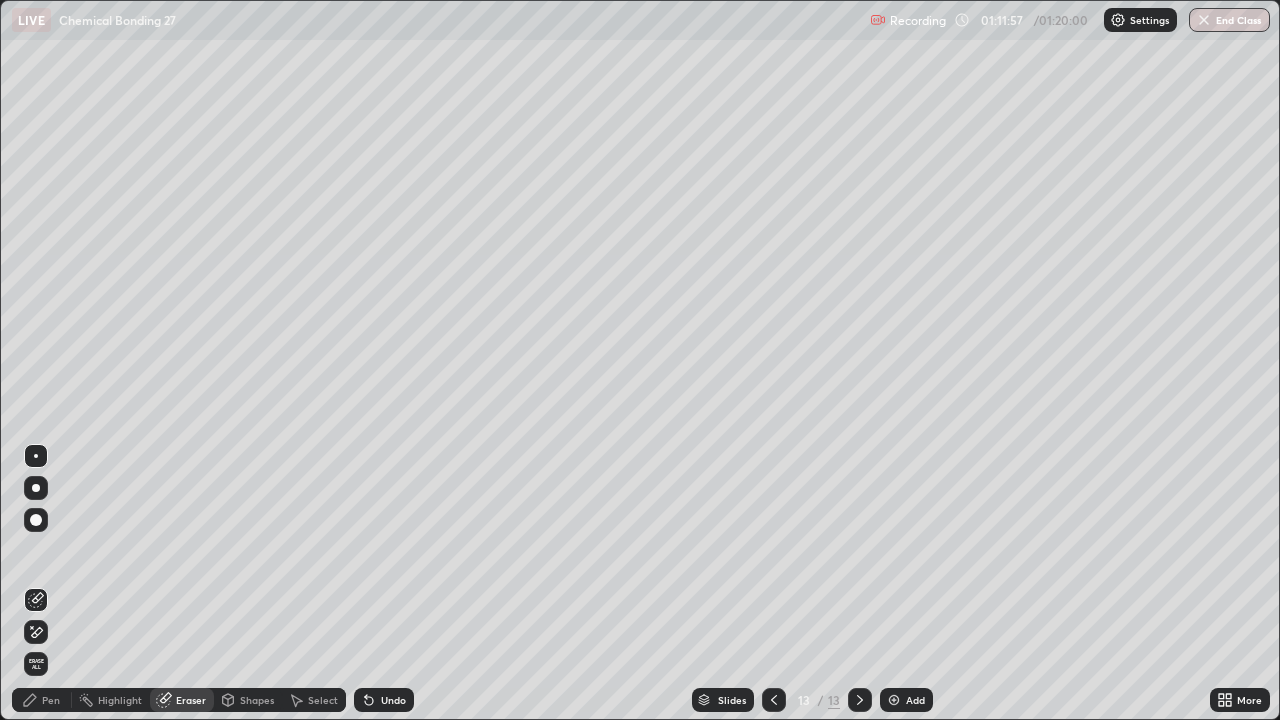 click on "Pen" at bounding box center [51, 700] 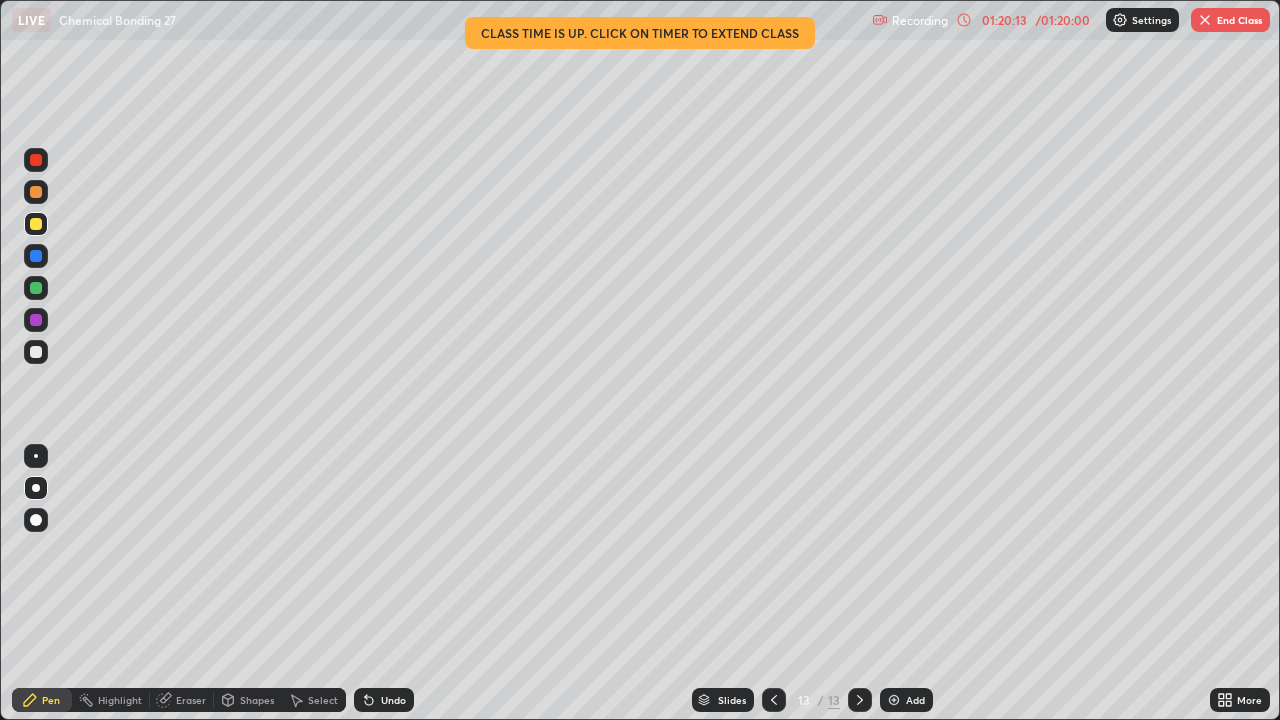 click on "End Class" at bounding box center [1230, 20] 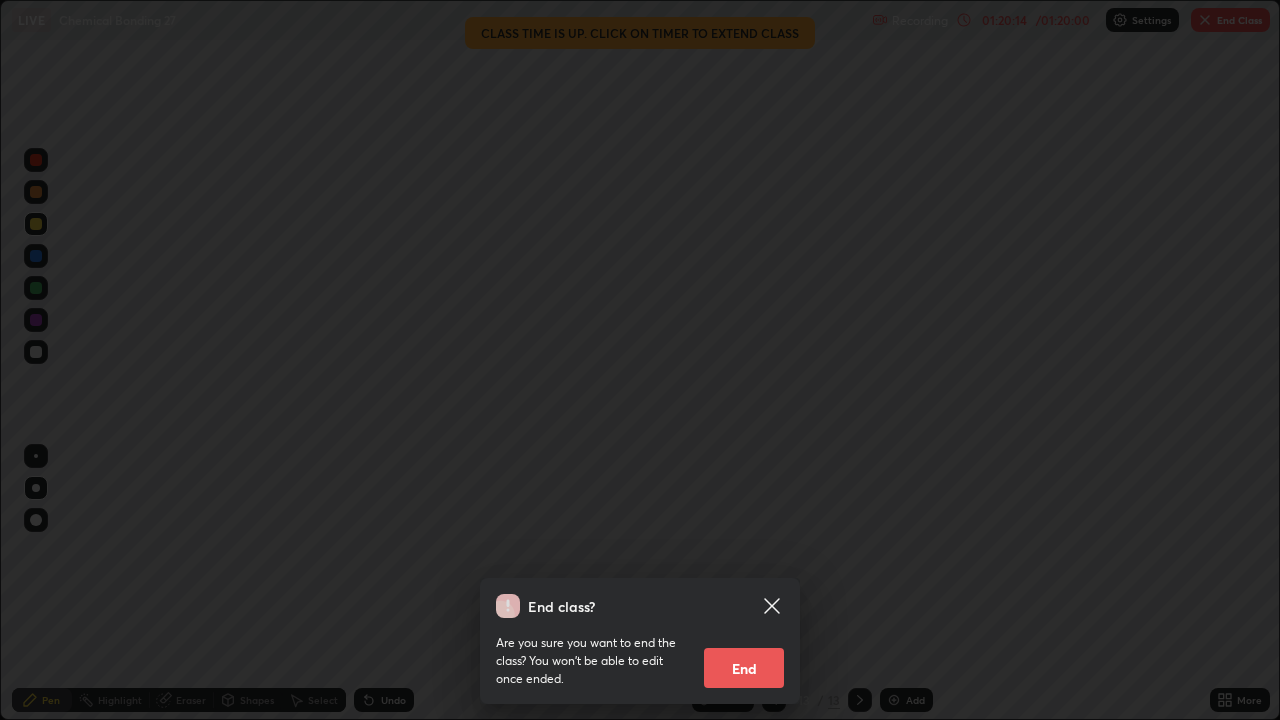 click on "End" at bounding box center [744, 668] 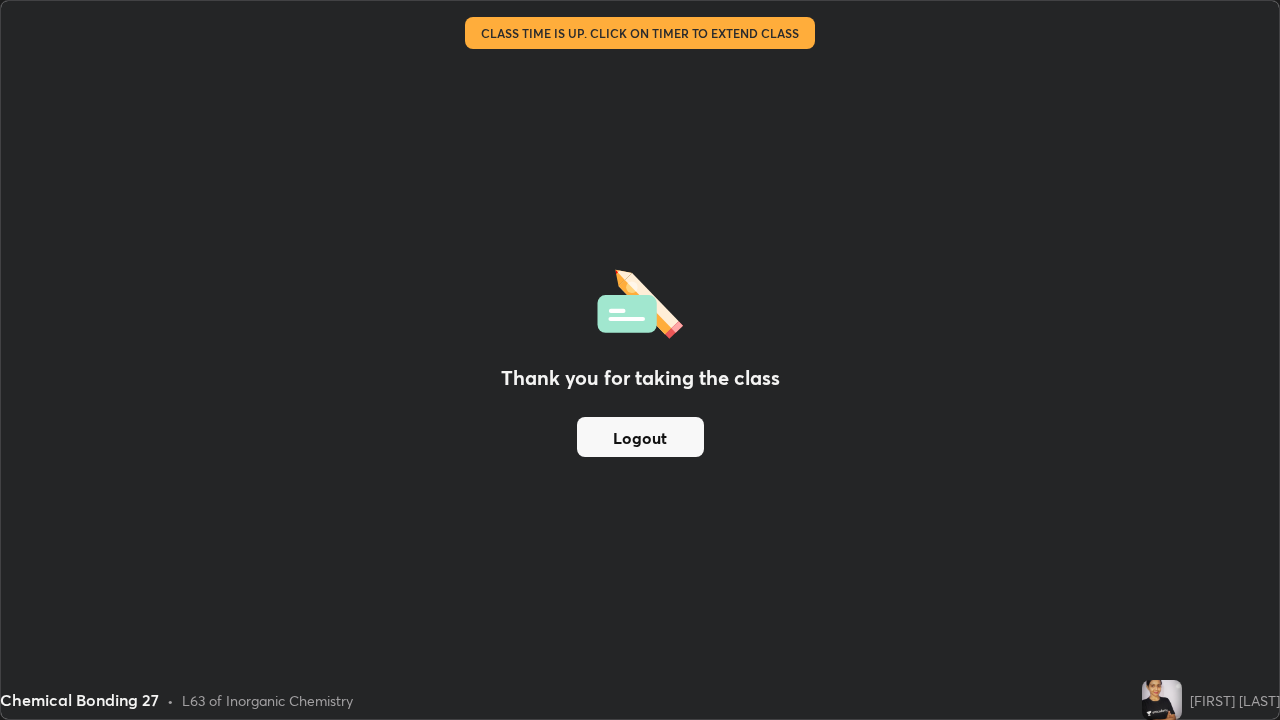 click on "Logout" at bounding box center [640, 437] 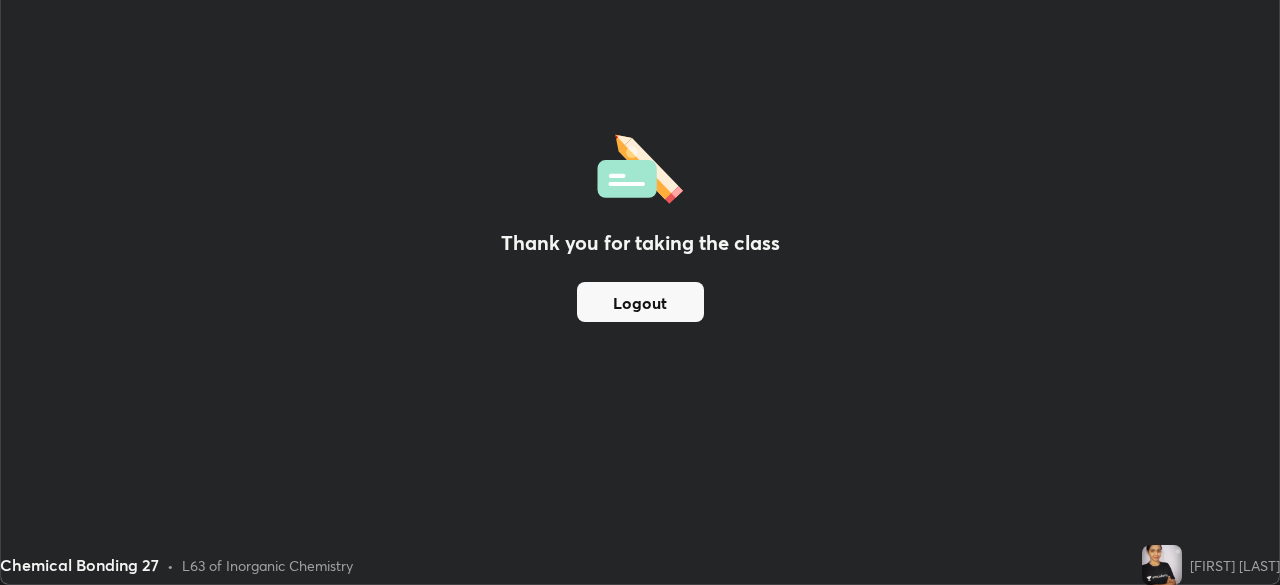 scroll, scrollTop: 585, scrollLeft: 1280, axis: both 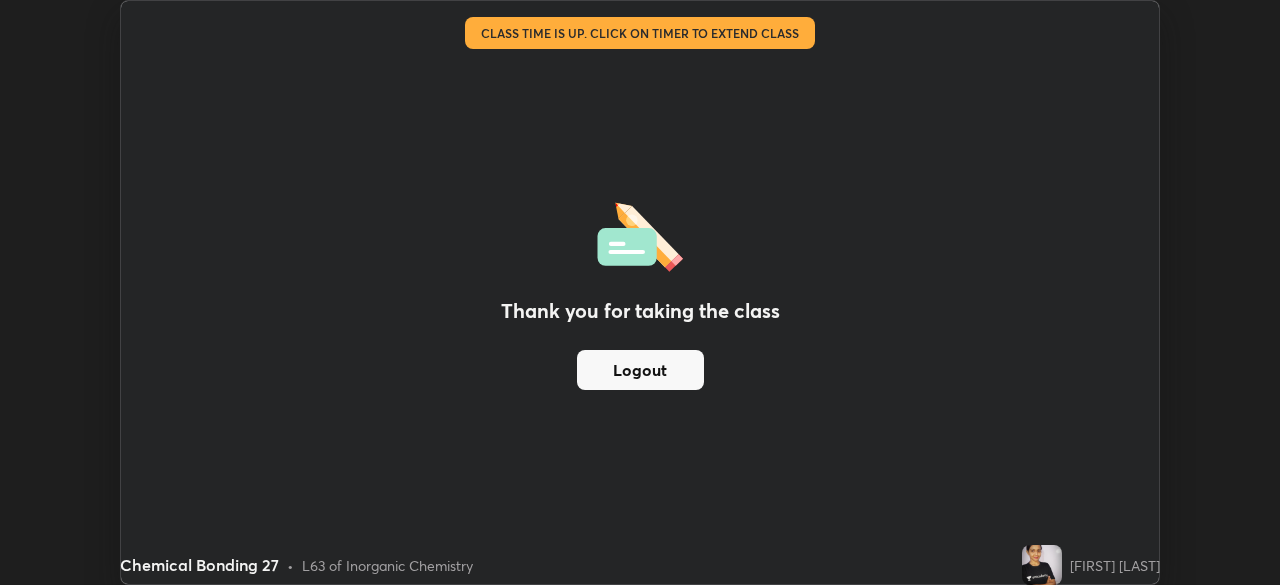 click on "Thank you for taking the class" at bounding box center (640, 311) 